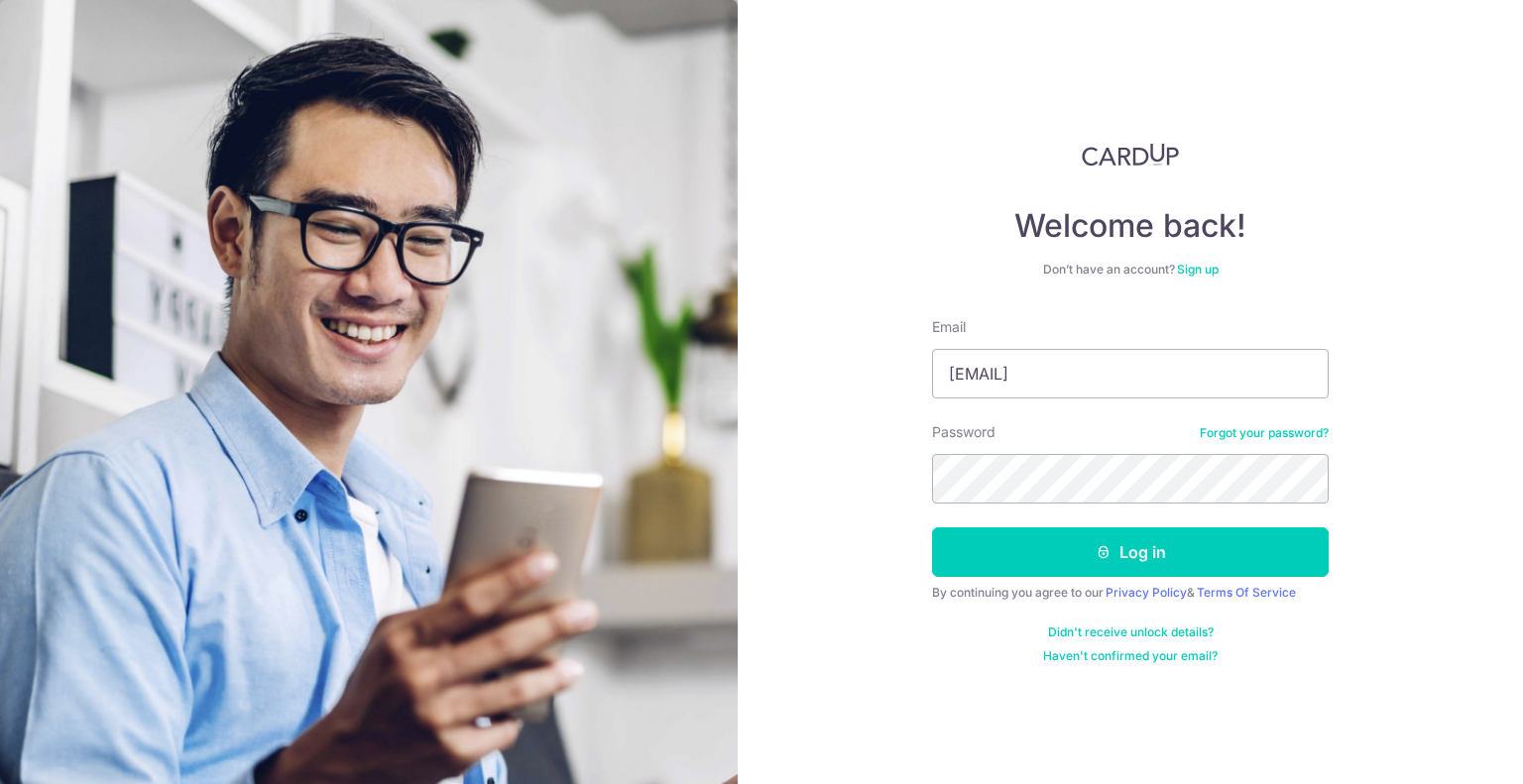 scroll, scrollTop: 0, scrollLeft: 0, axis: both 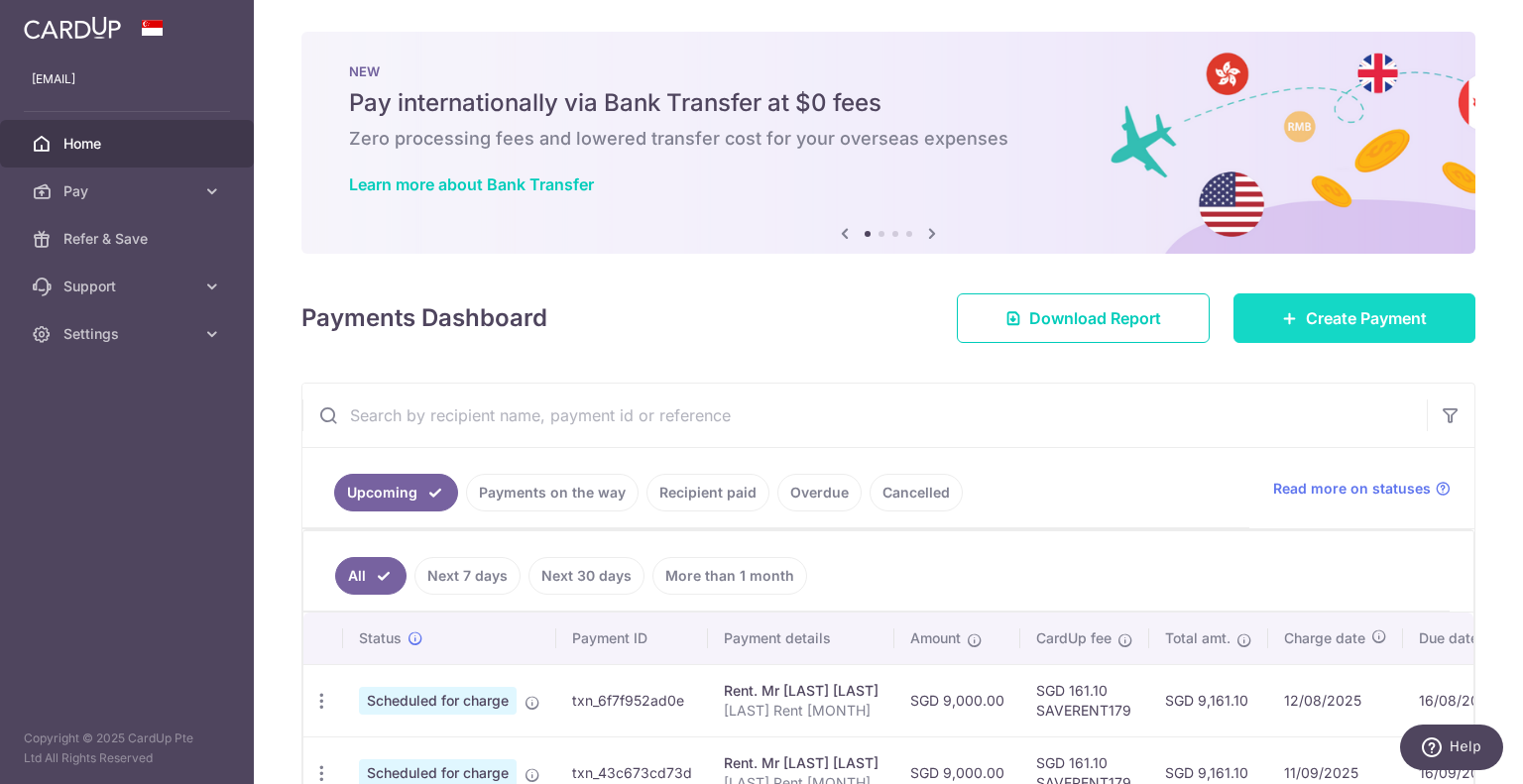 click on "Create Payment" at bounding box center [1366, 318] 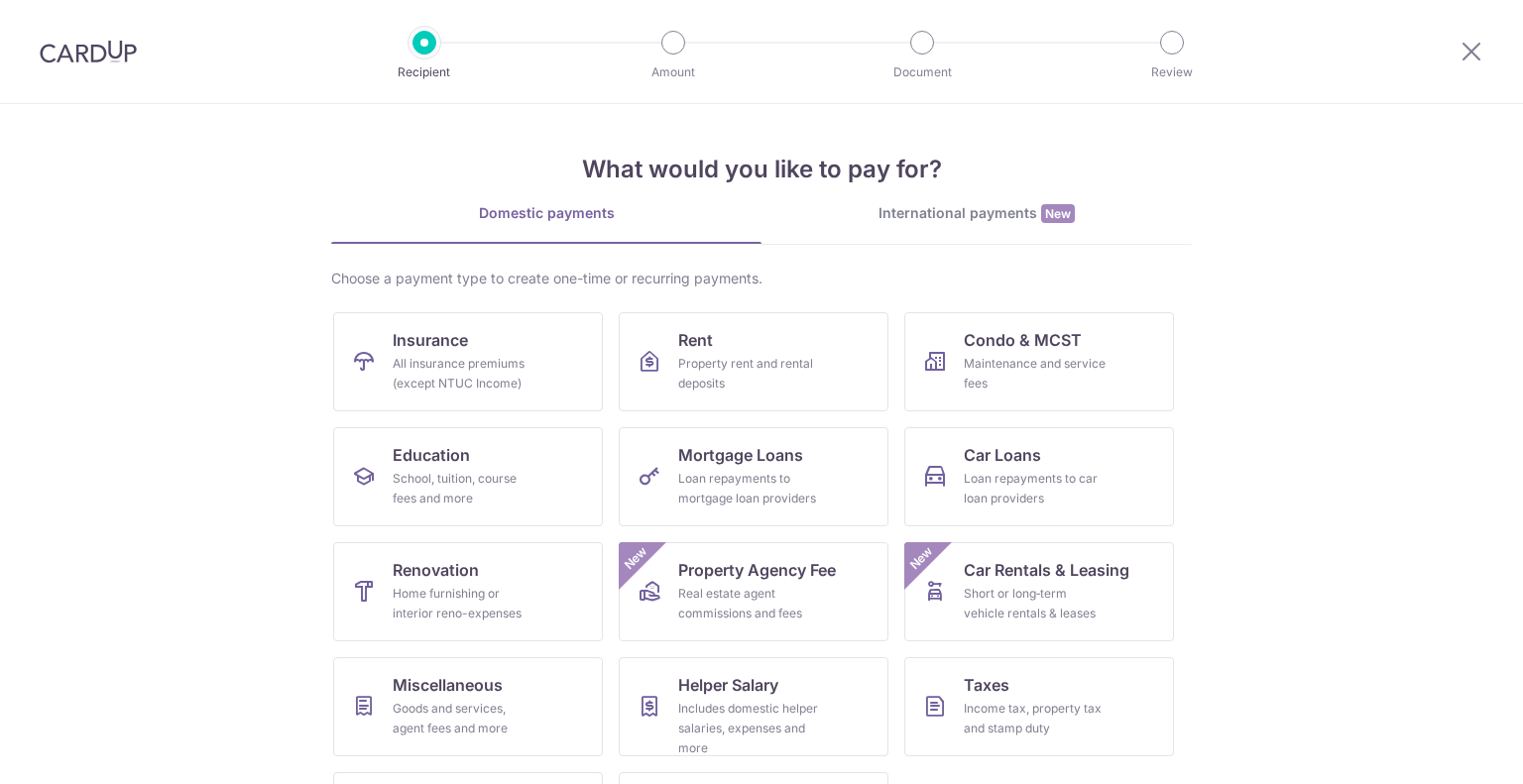 scroll, scrollTop: 0, scrollLeft: 0, axis: both 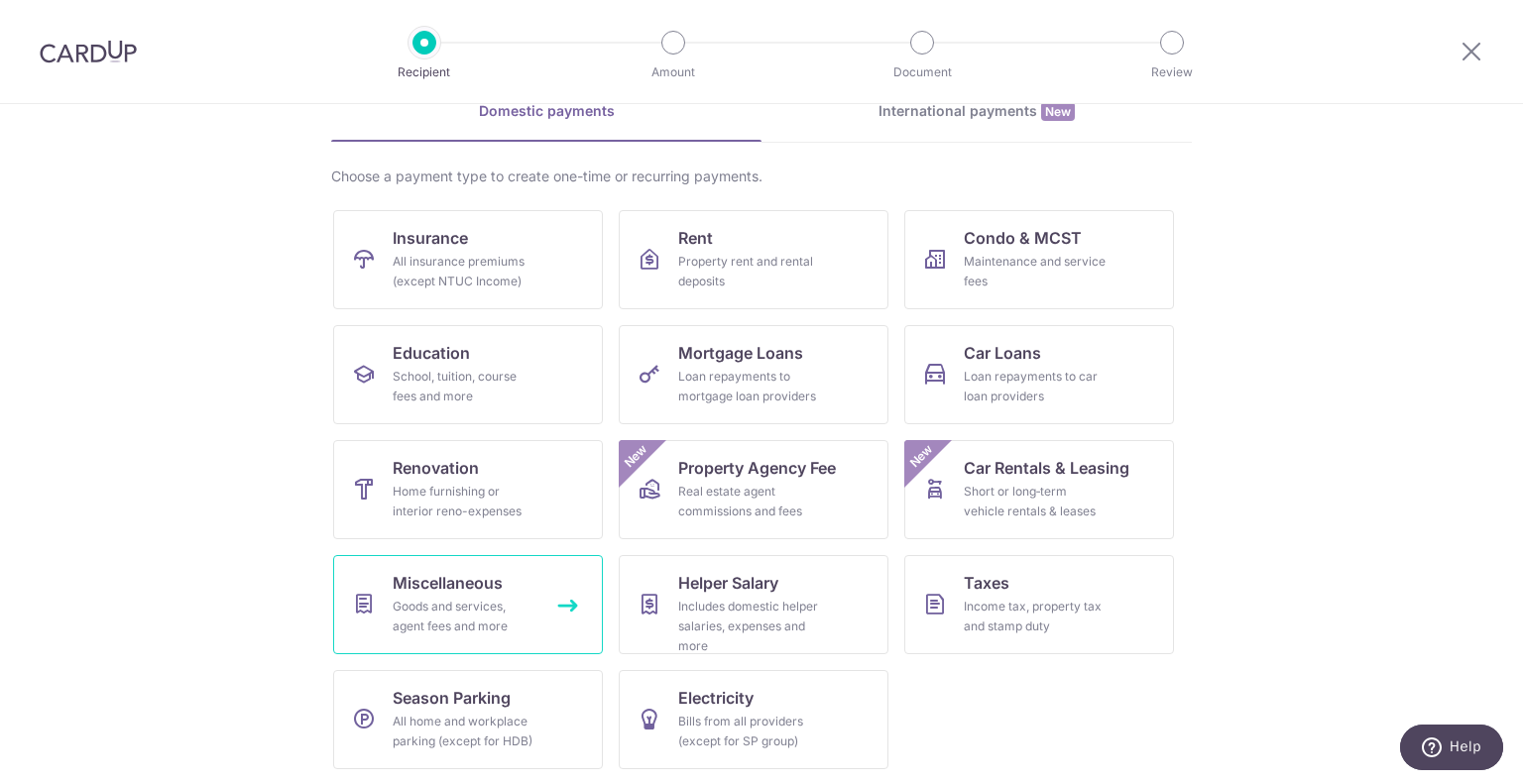click on "Goods and services, agent fees and more" at bounding box center [464, 616] 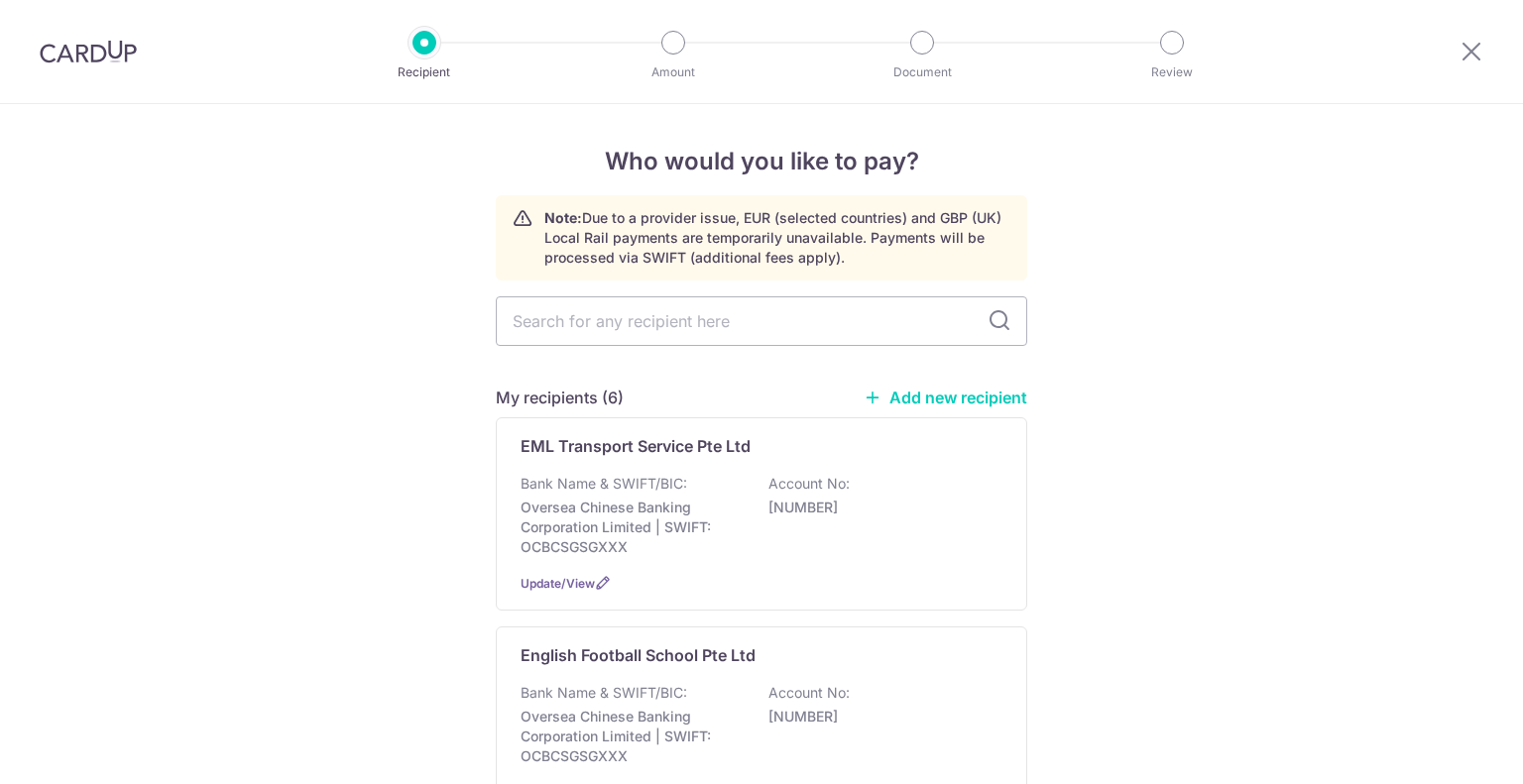 scroll, scrollTop: 0, scrollLeft: 0, axis: both 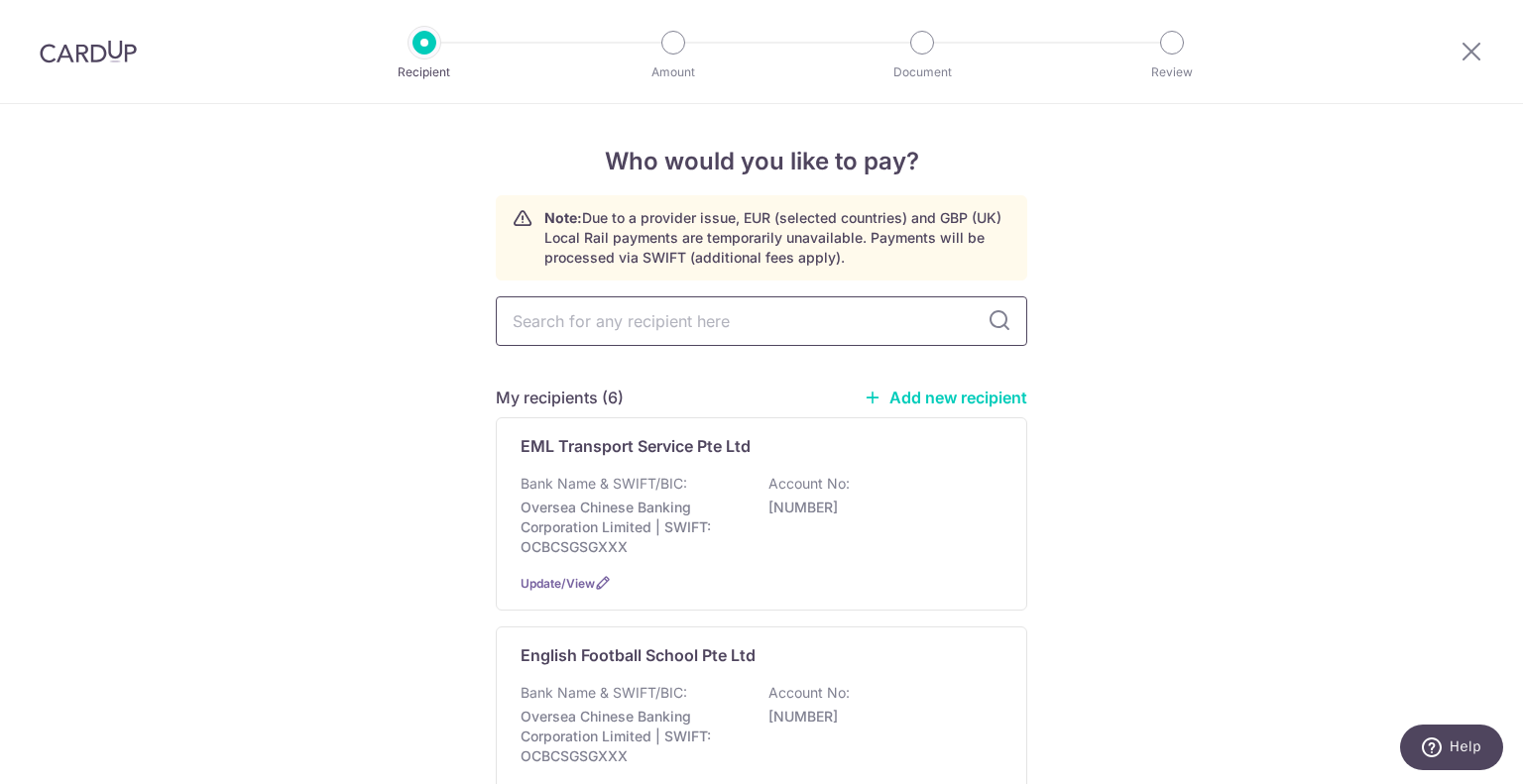 click at bounding box center (762, 321) 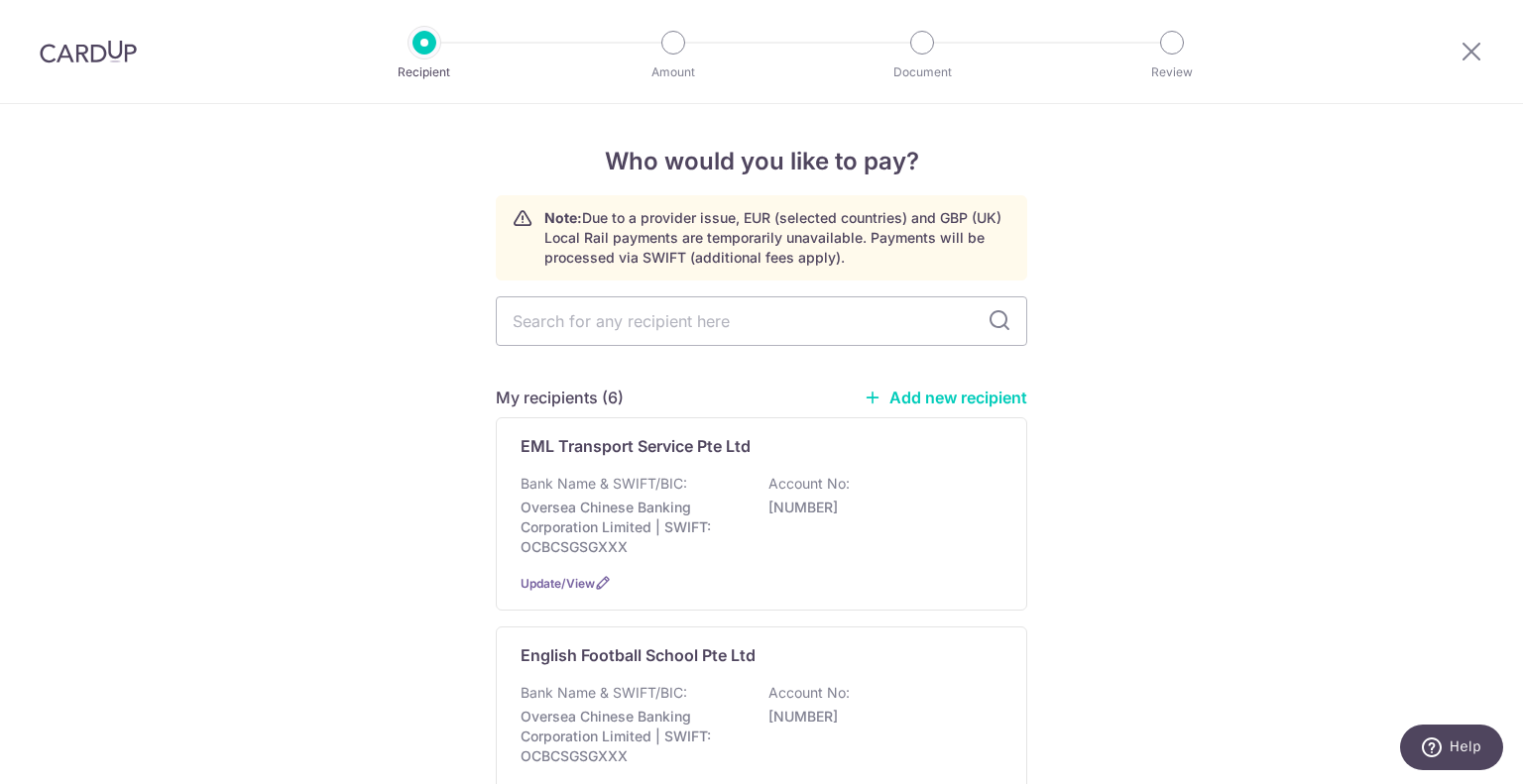click on "Add new recipient" at bounding box center [945, 397] 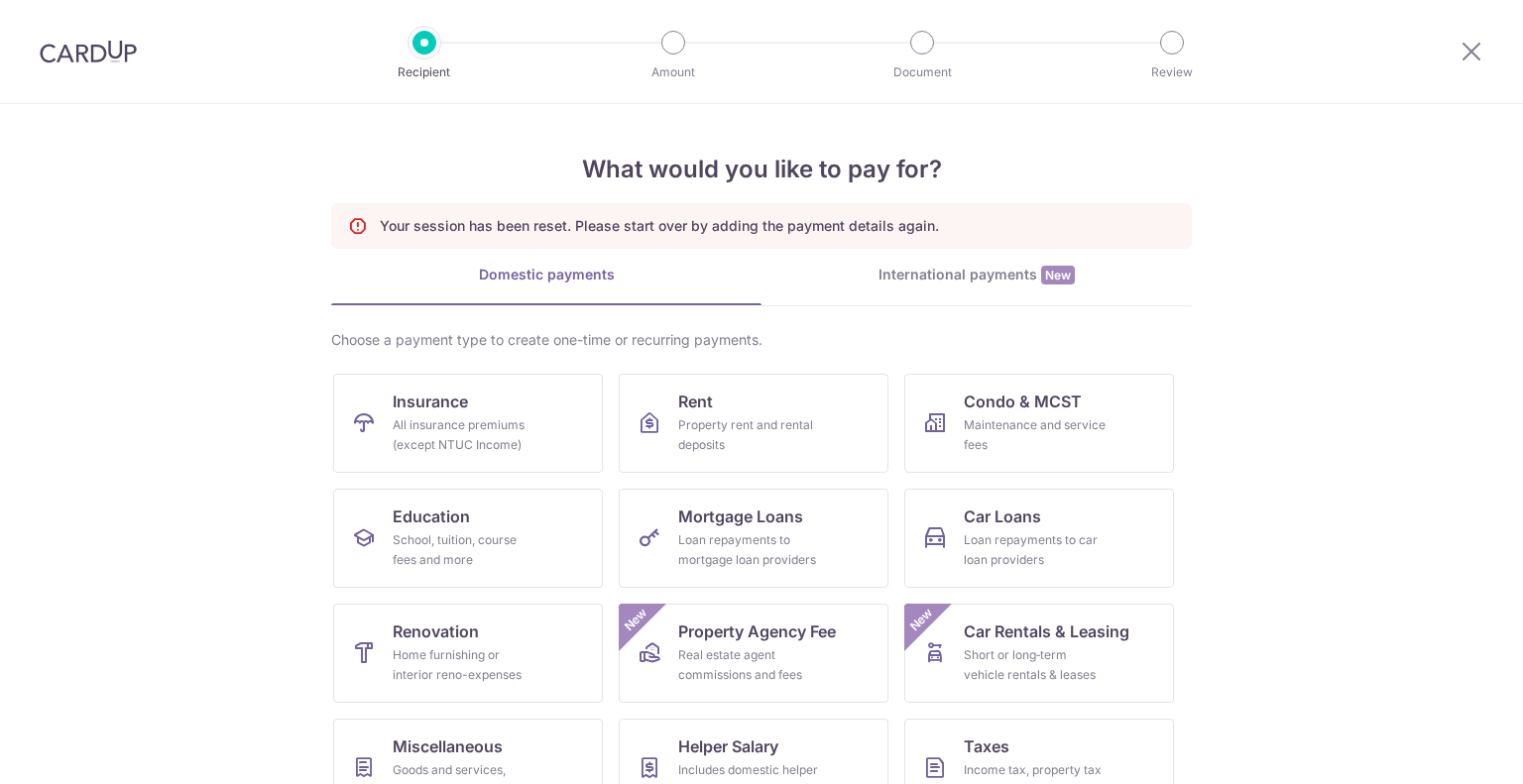 scroll, scrollTop: 0, scrollLeft: 0, axis: both 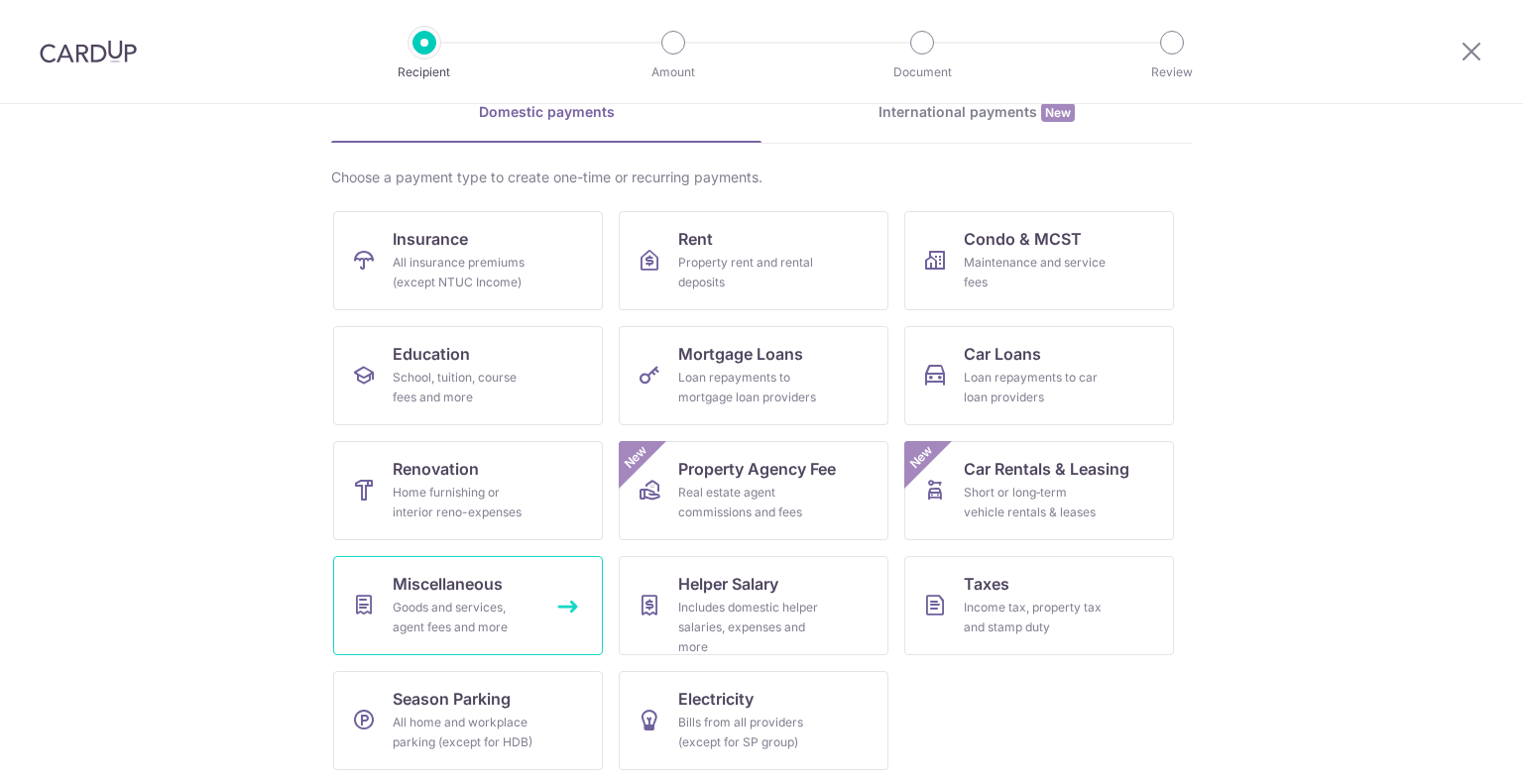 click on "Goods and services, agent fees and more" at bounding box center [464, 617] 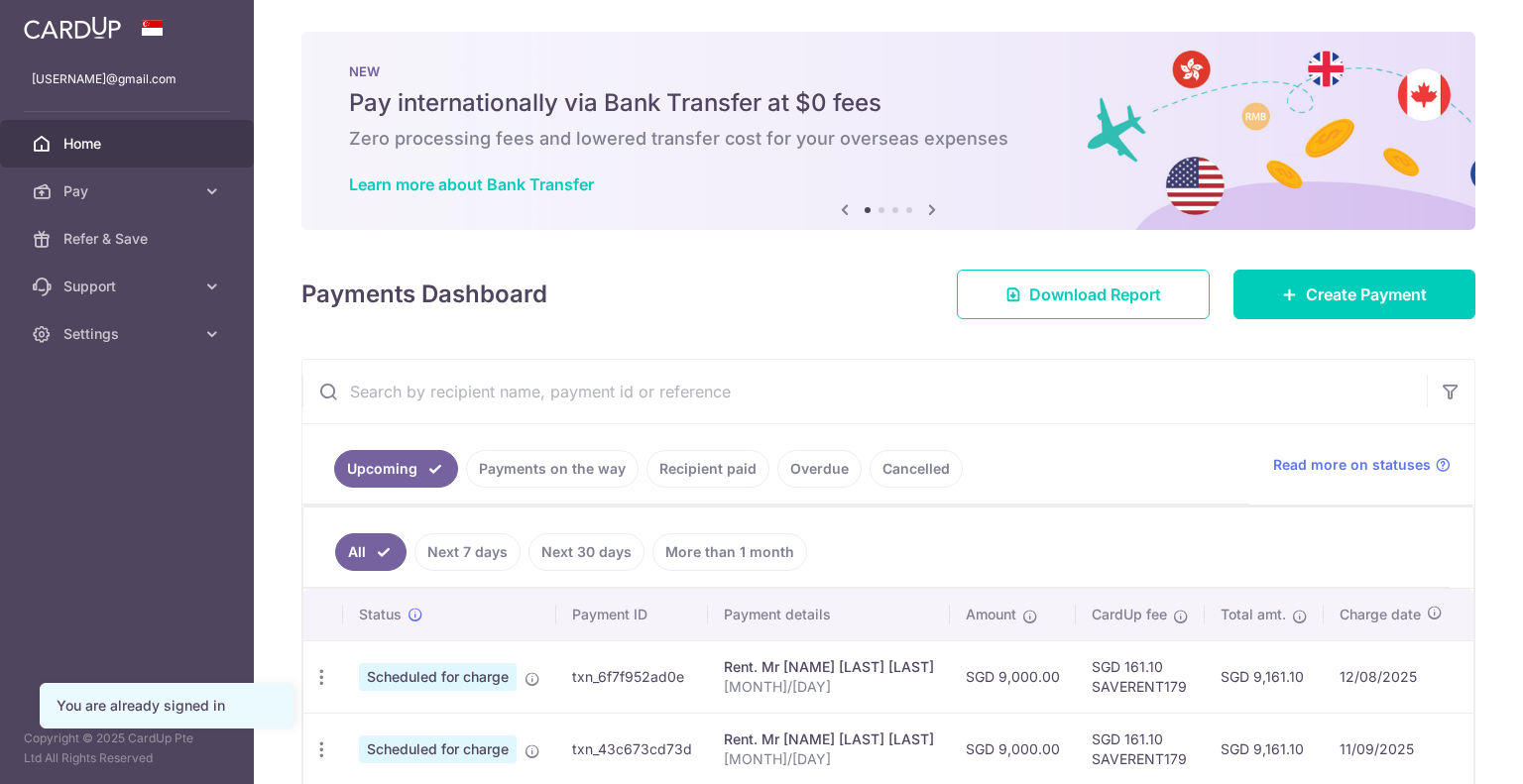 scroll, scrollTop: 0, scrollLeft: 0, axis: both 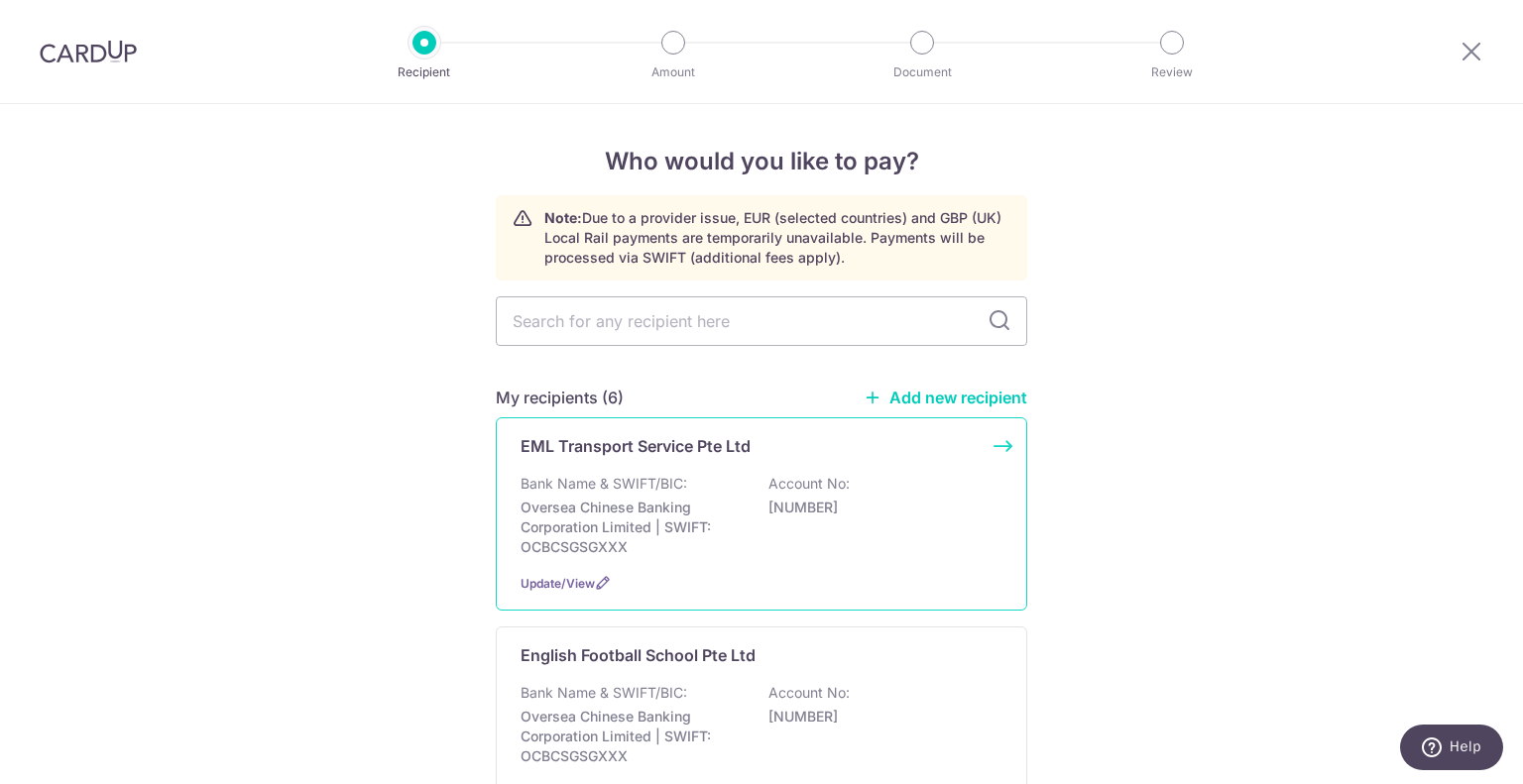 drag, startPoint x: 906, startPoint y: 403, endPoint x: 960, endPoint y: 452, distance: 72.91776 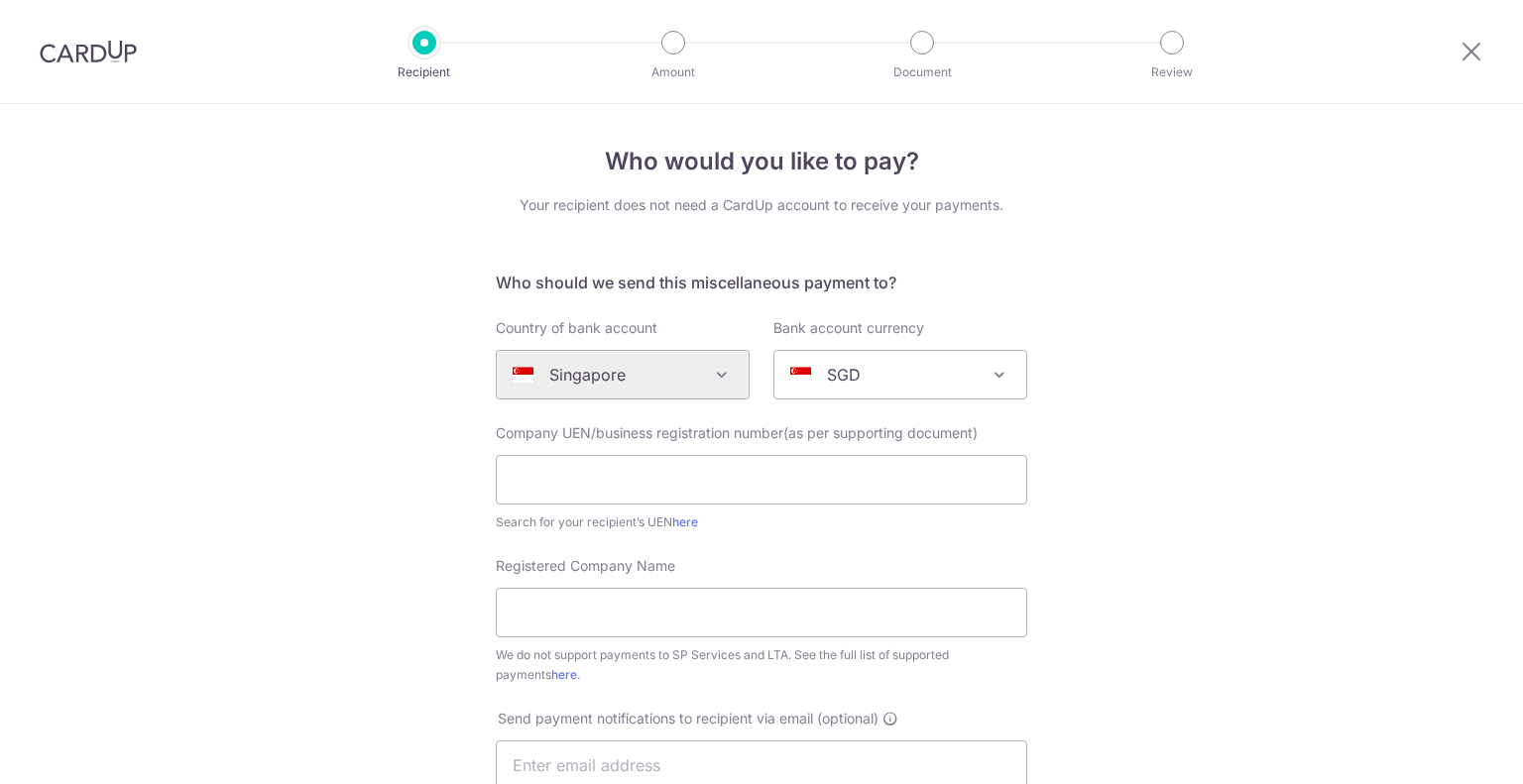 scroll, scrollTop: 0, scrollLeft: 0, axis: both 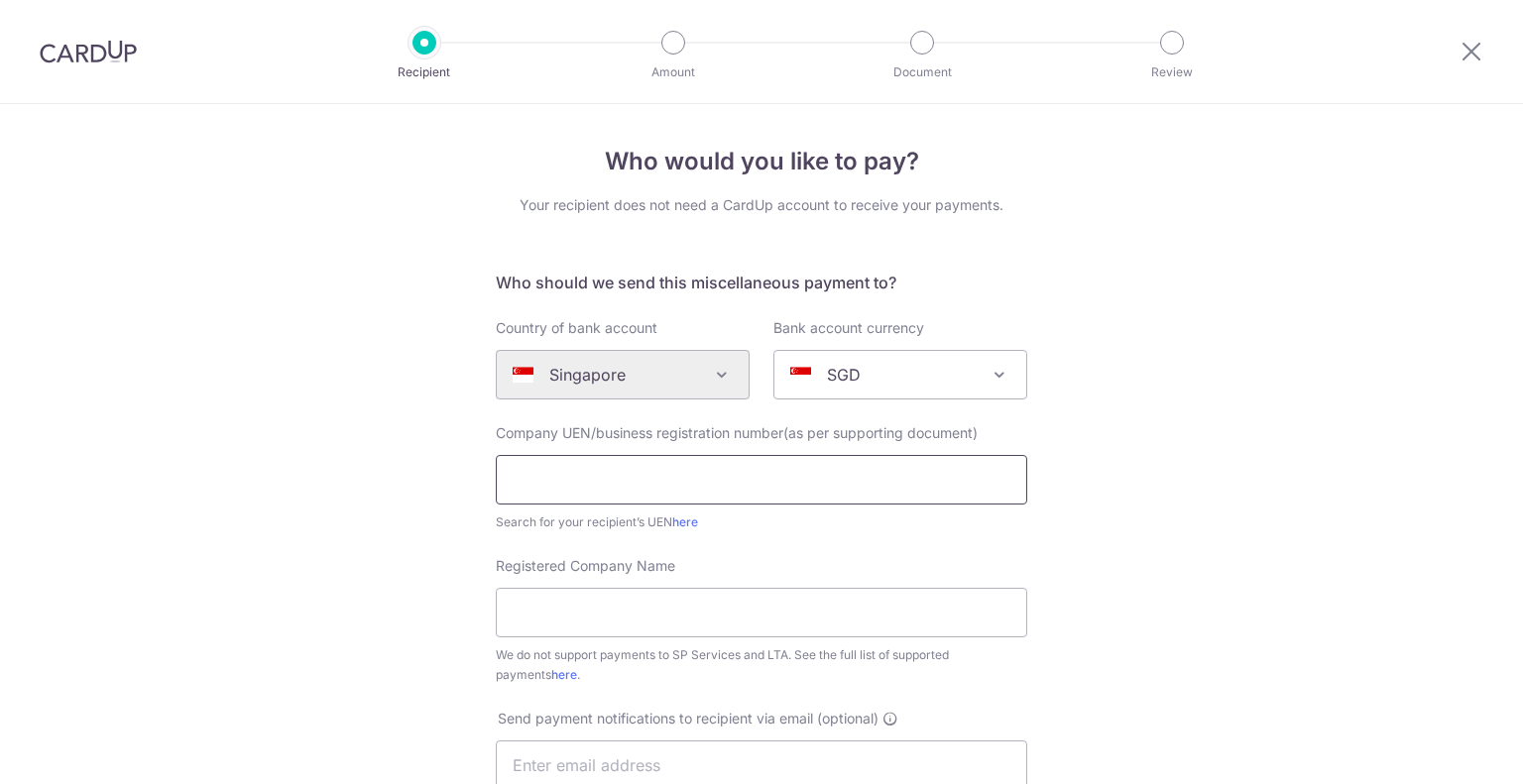 click at bounding box center [762, 480] 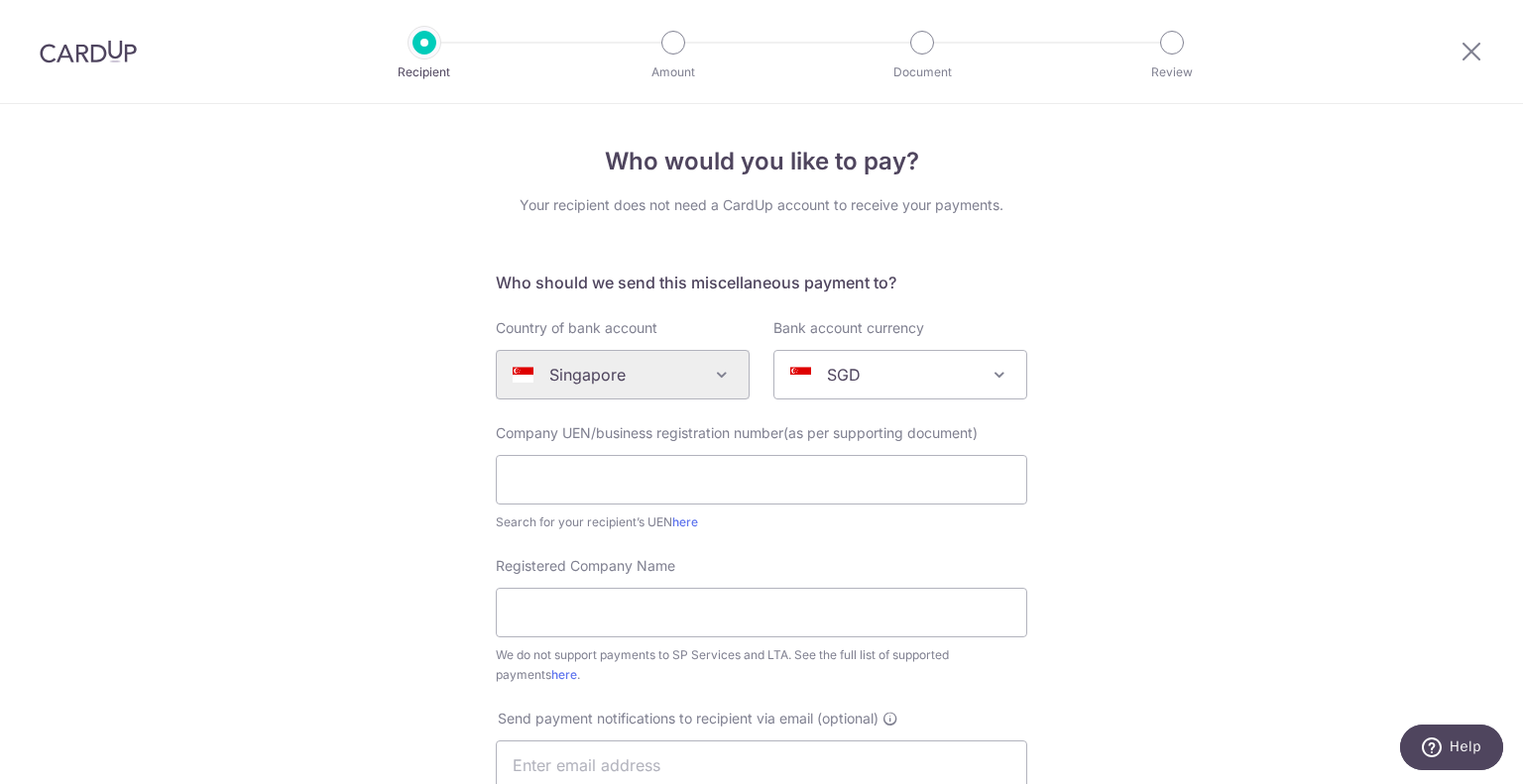click on "Registered Company Name
We do not support payments to SP Services and LTA. See the full list of supported payments  here ." at bounding box center (762, 620) 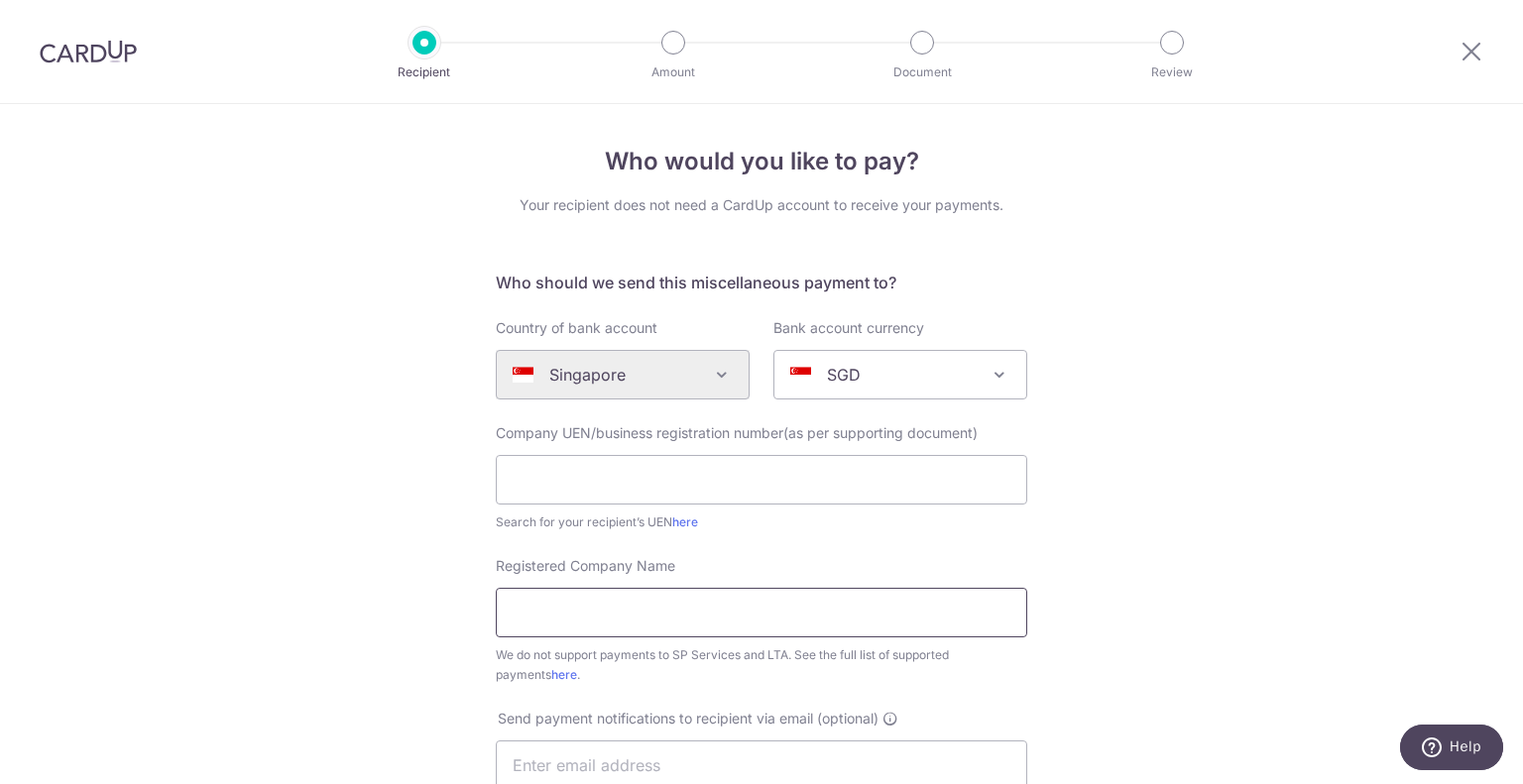 click on "Registered Company Name" at bounding box center (762, 613) 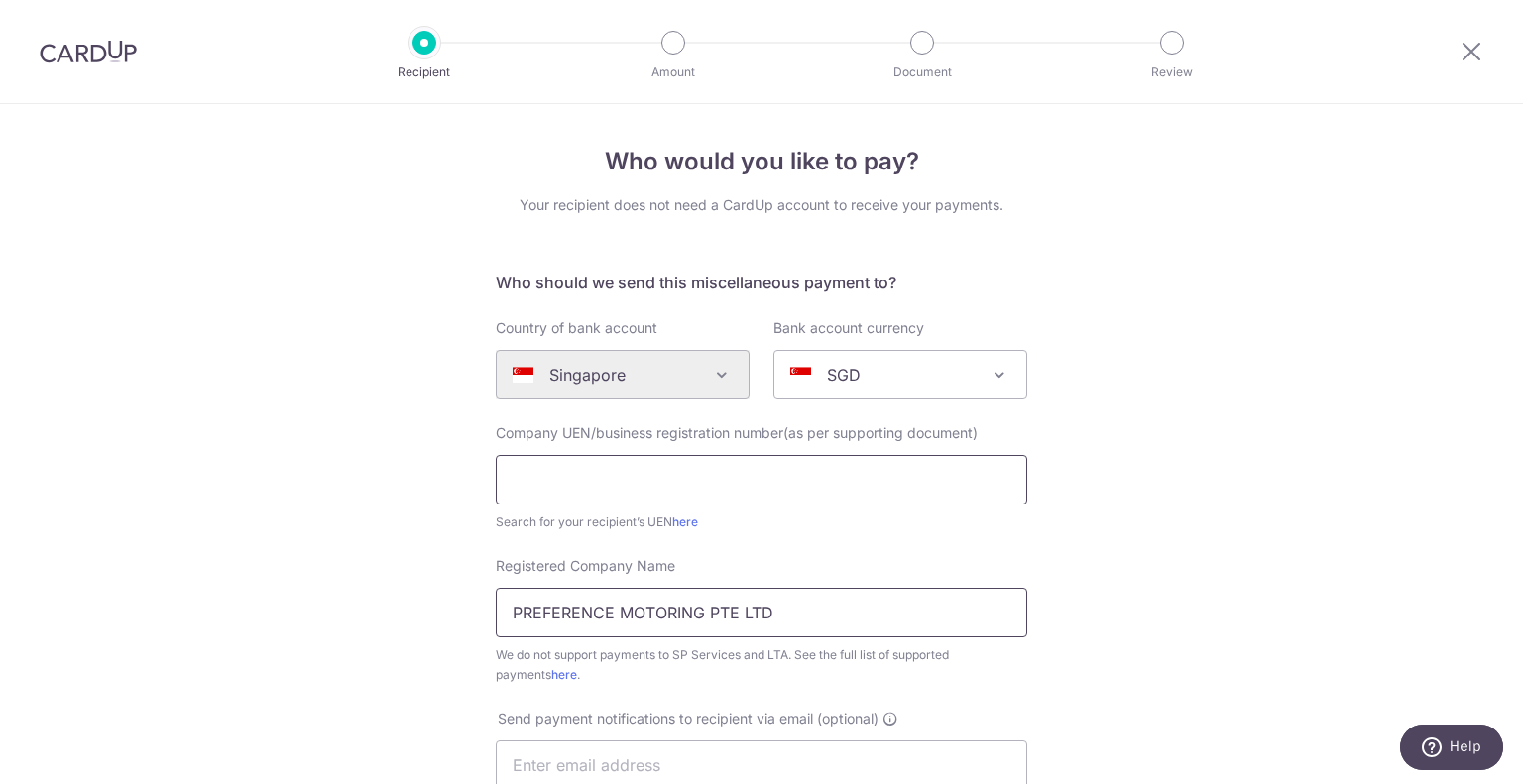type on "PREFERENCE MOTORING PTE LTD" 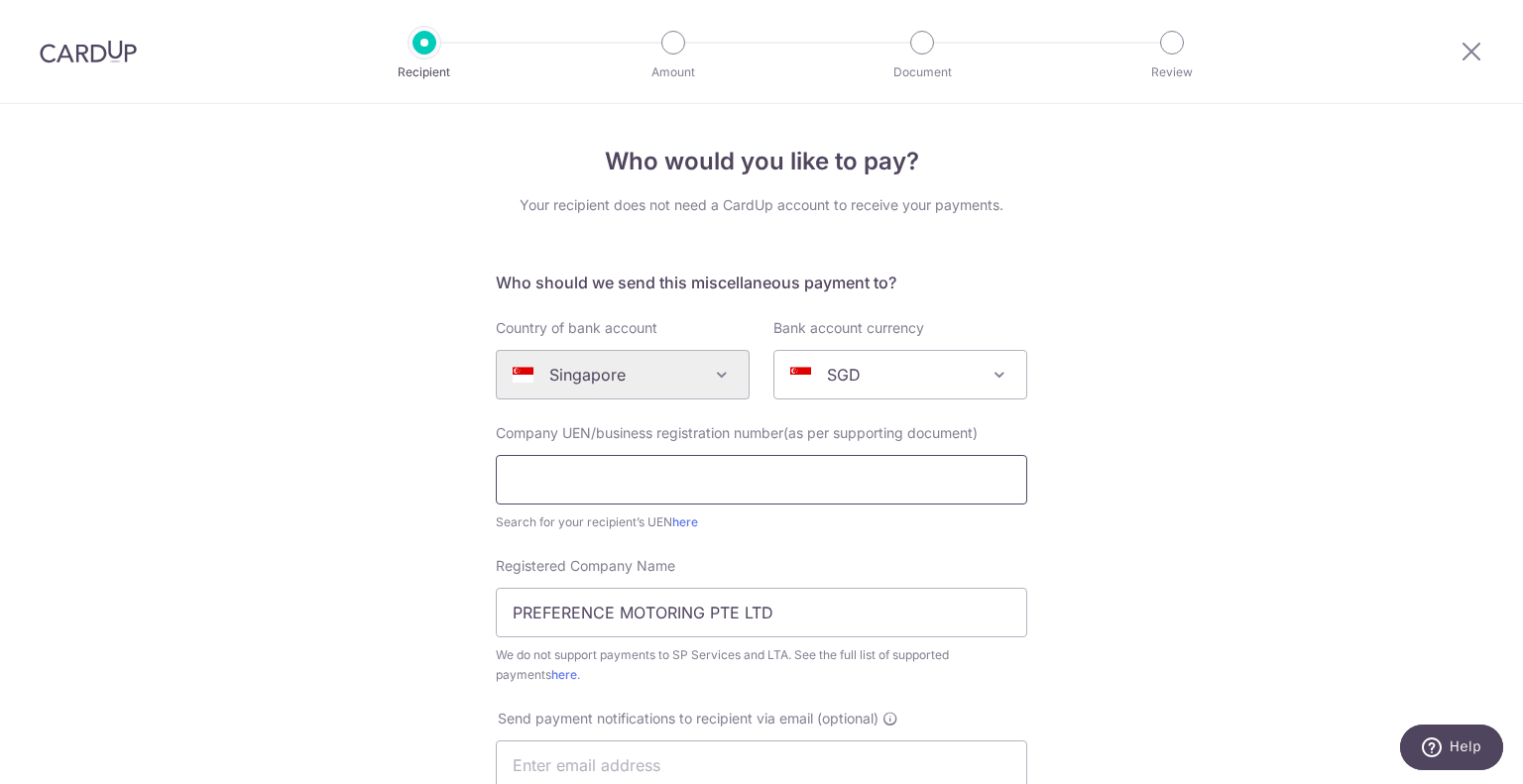 click at bounding box center [762, 480] 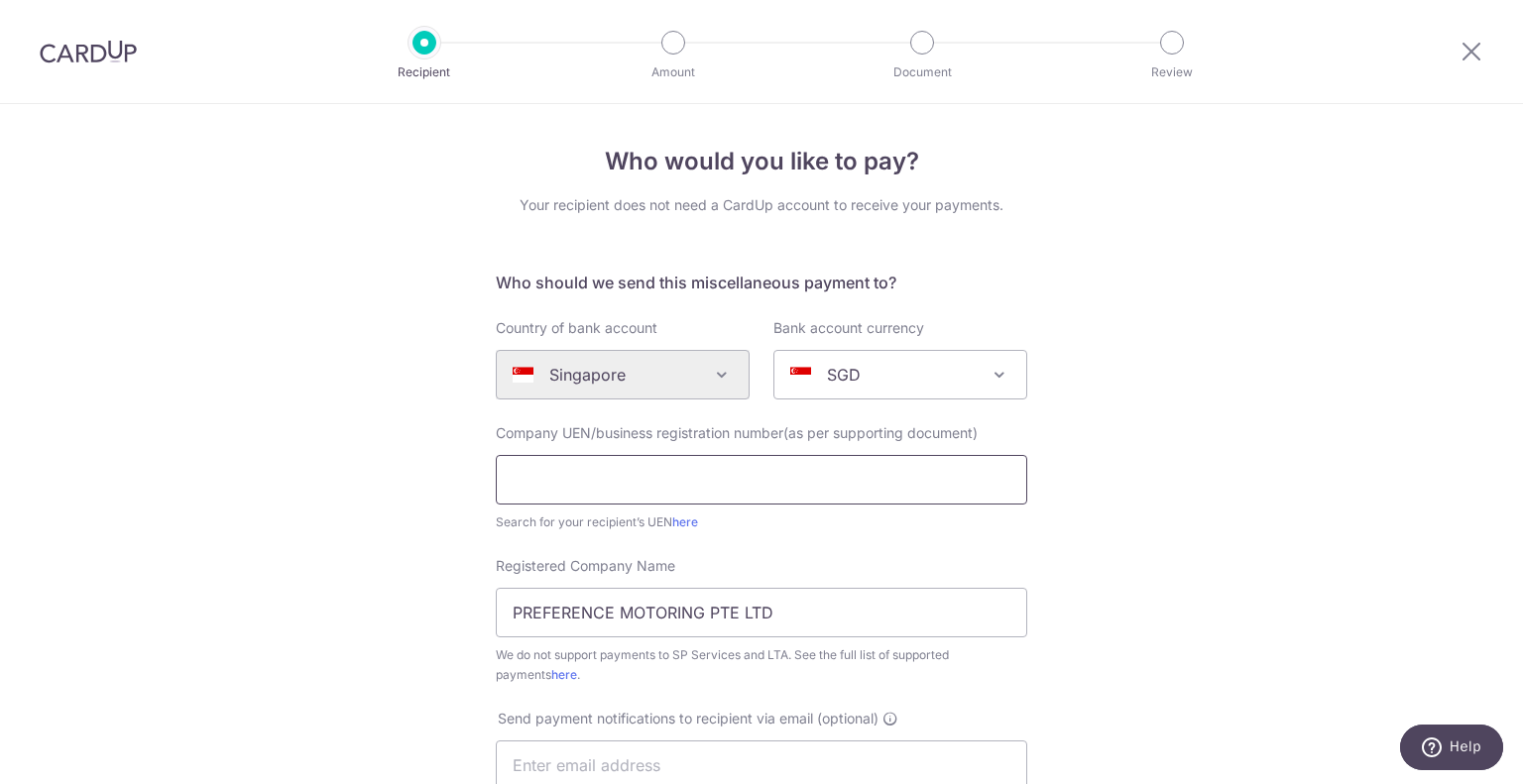 paste on "202131826C" 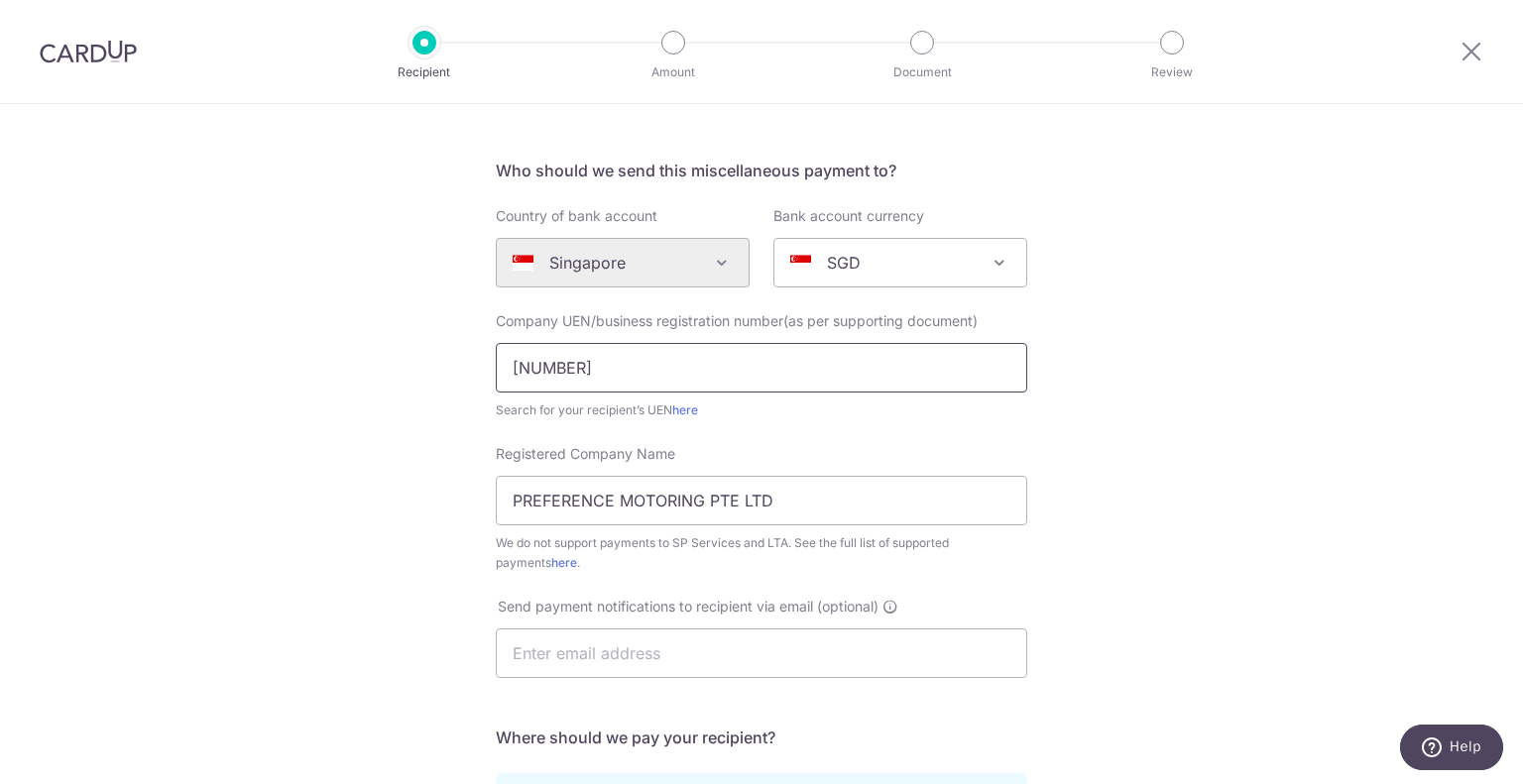 scroll, scrollTop: 198, scrollLeft: 0, axis: vertical 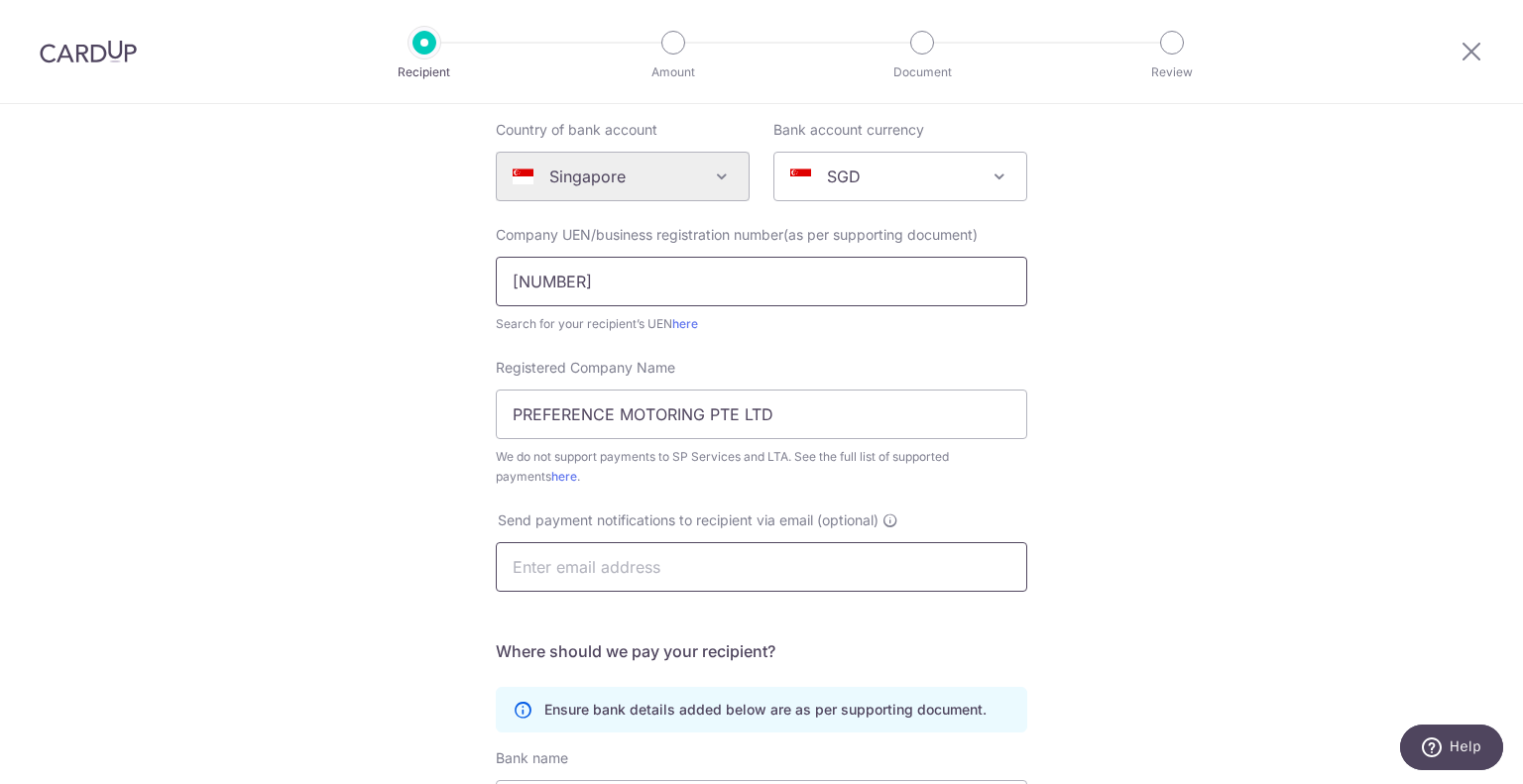 type on "202131826C" 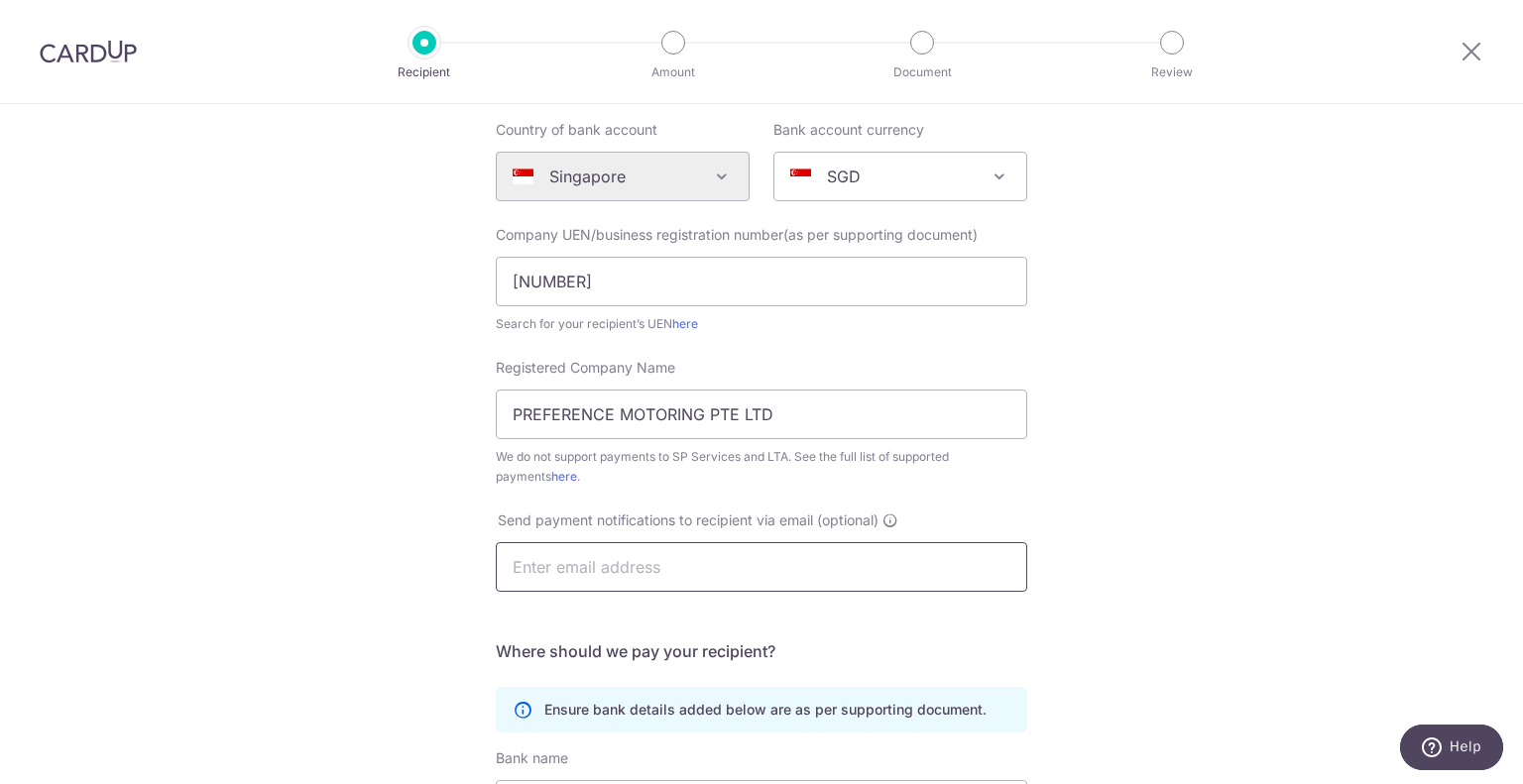 click at bounding box center [762, 567] 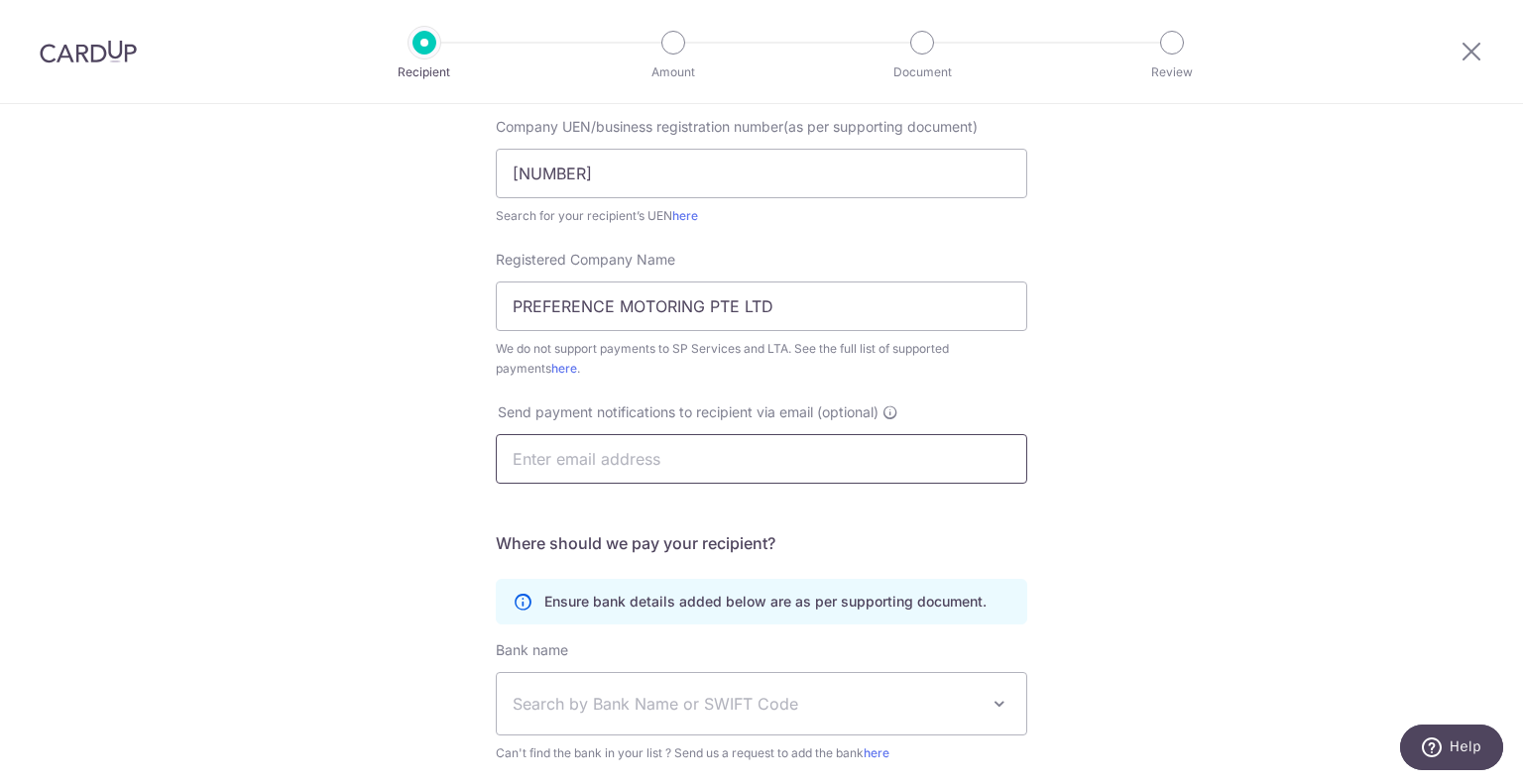 scroll, scrollTop: 496, scrollLeft: 0, axis: vertical 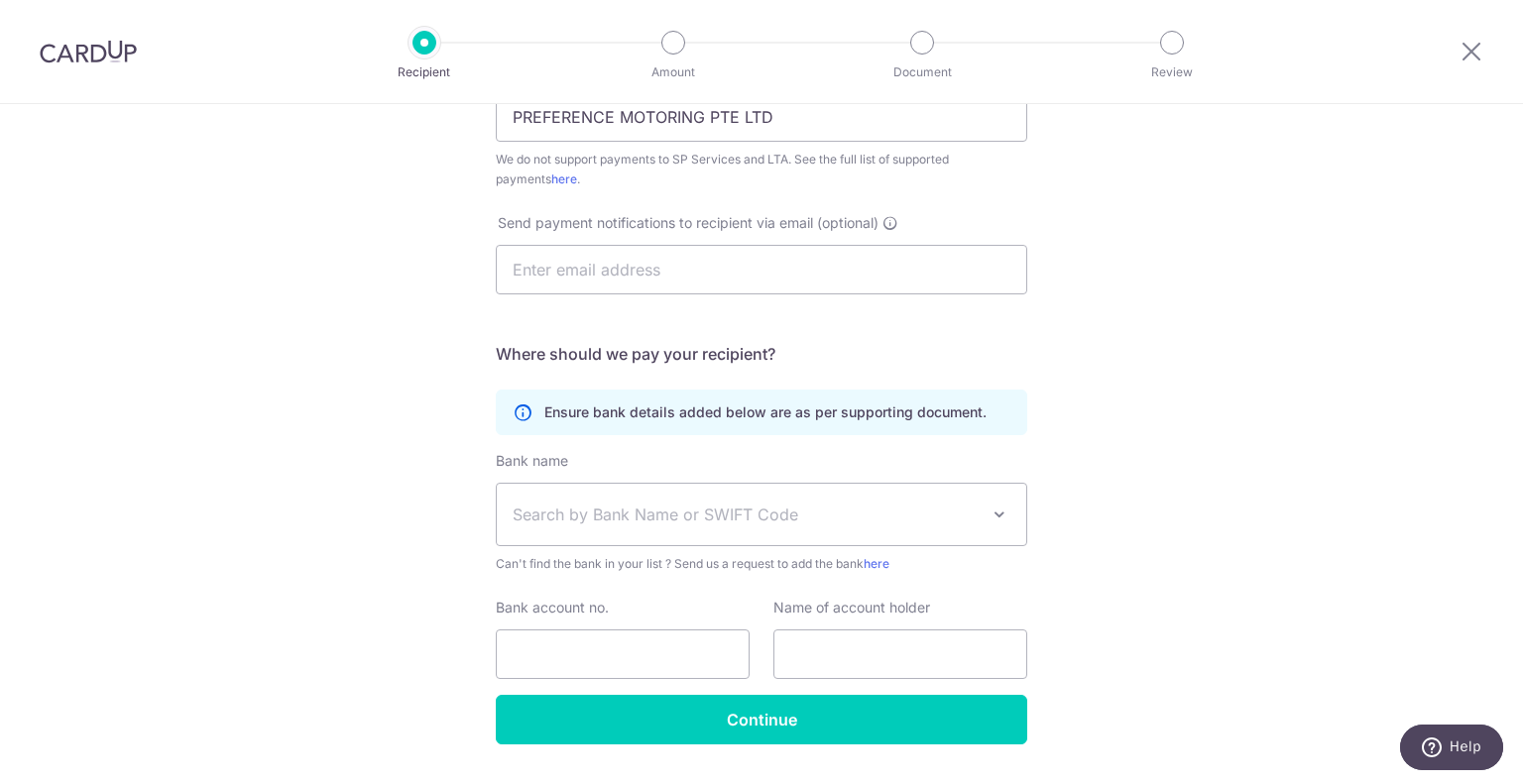 click on "Search by Bank Name or SWIFT Code" at bounding box center [746, 514] 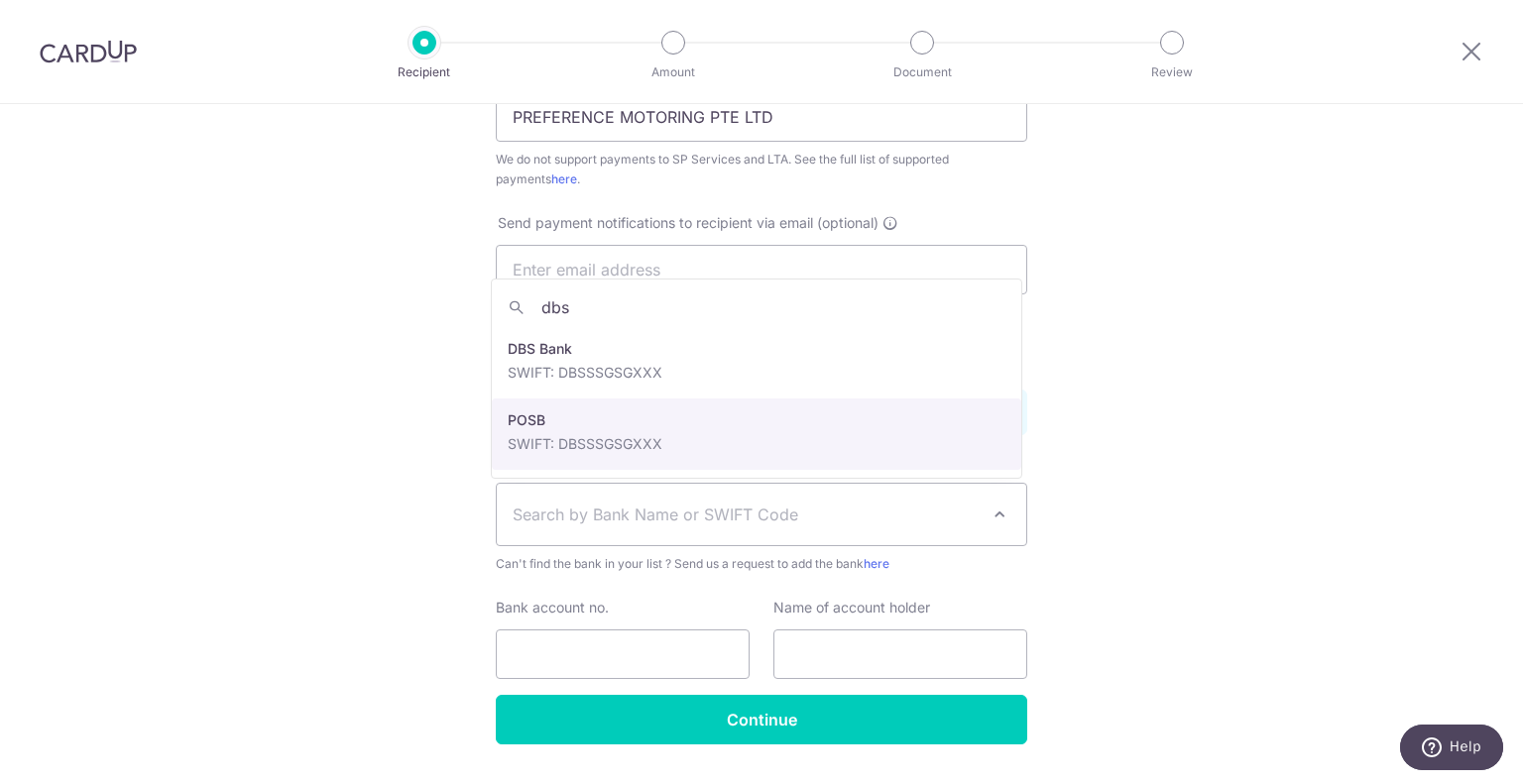 type on "dbs" 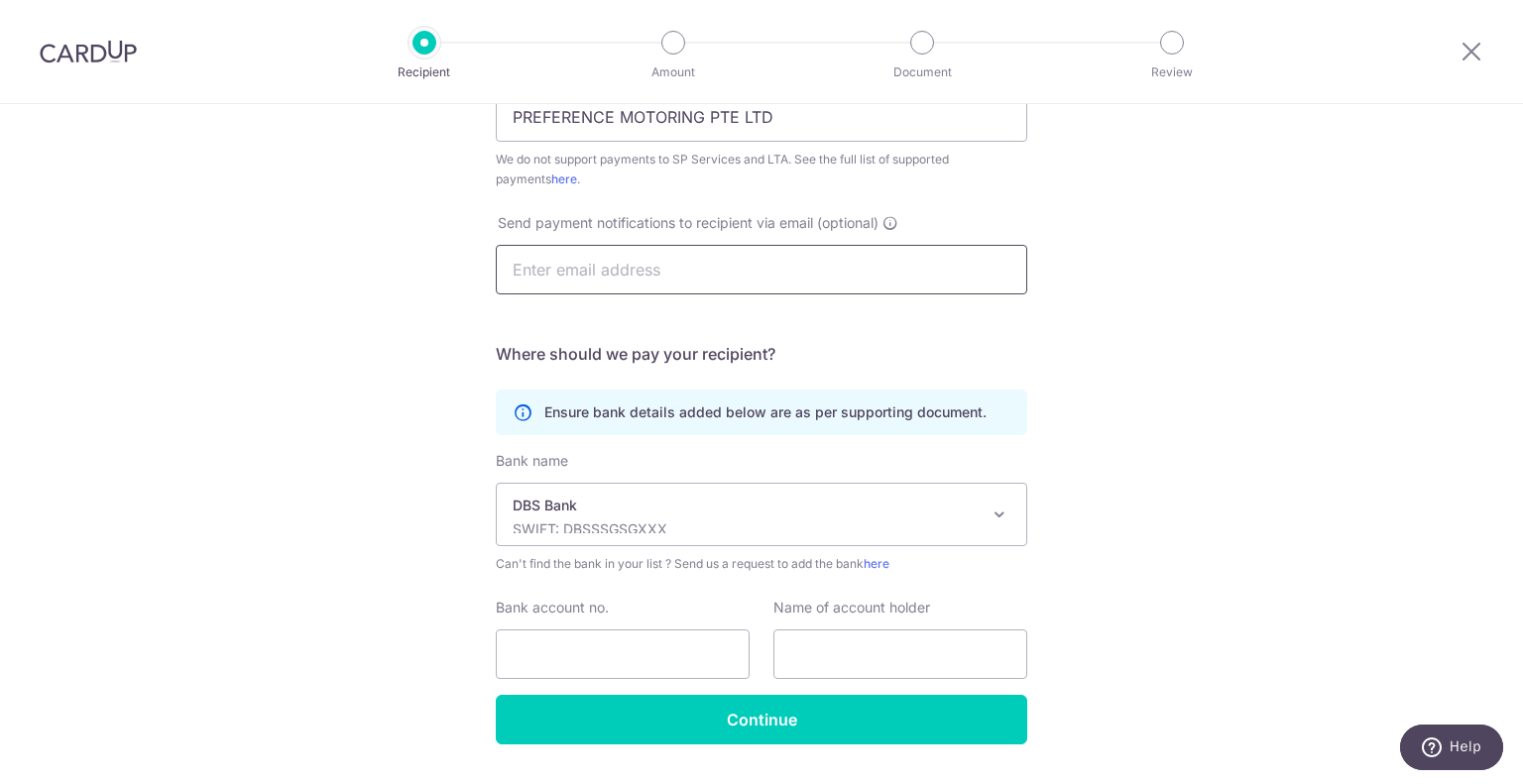 click at bounding box center [762, 270] 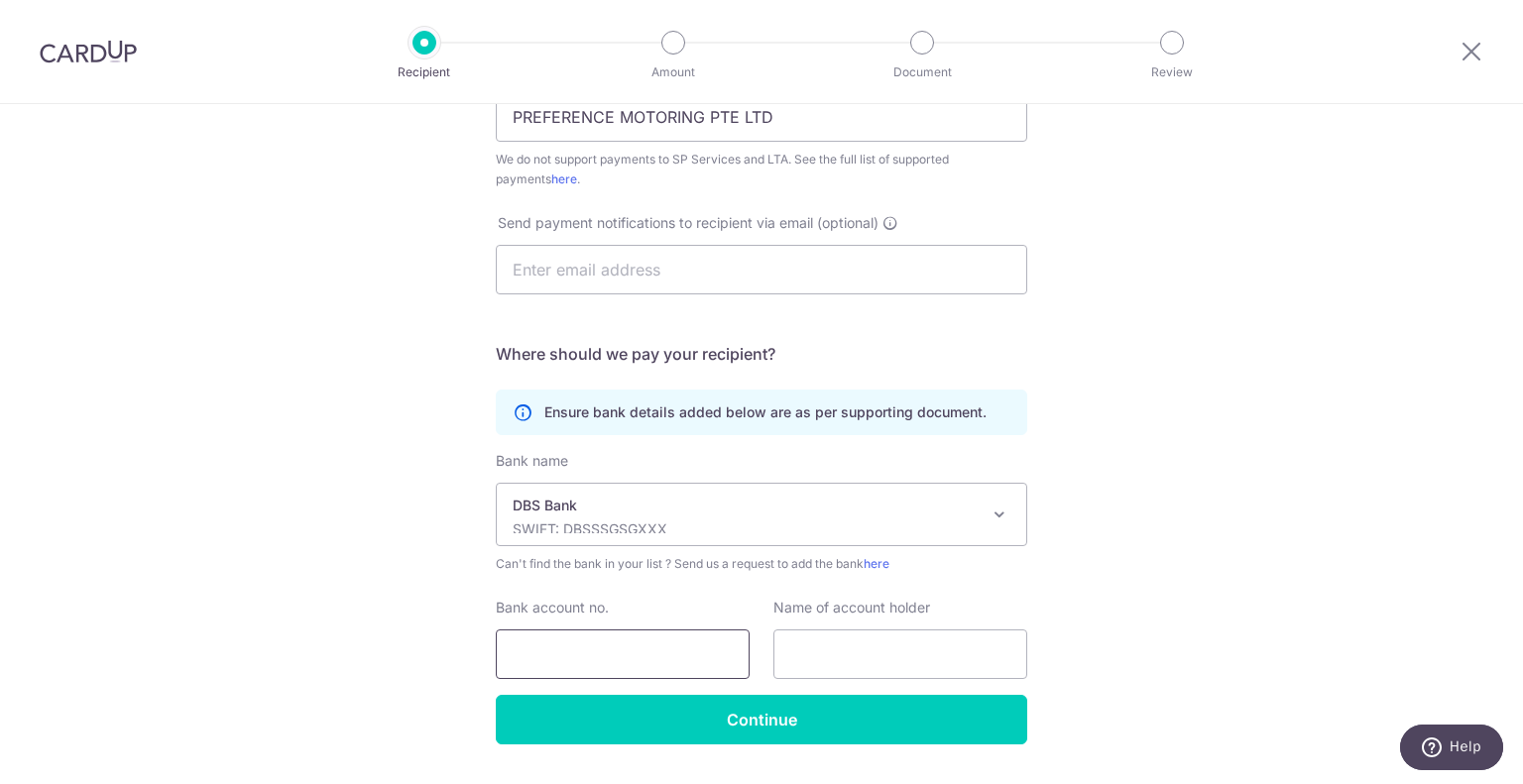 drag, startPoint x: 544, startPoint y: 664, endPoint x: 567, endPoint y: 655, distance: 24.698178 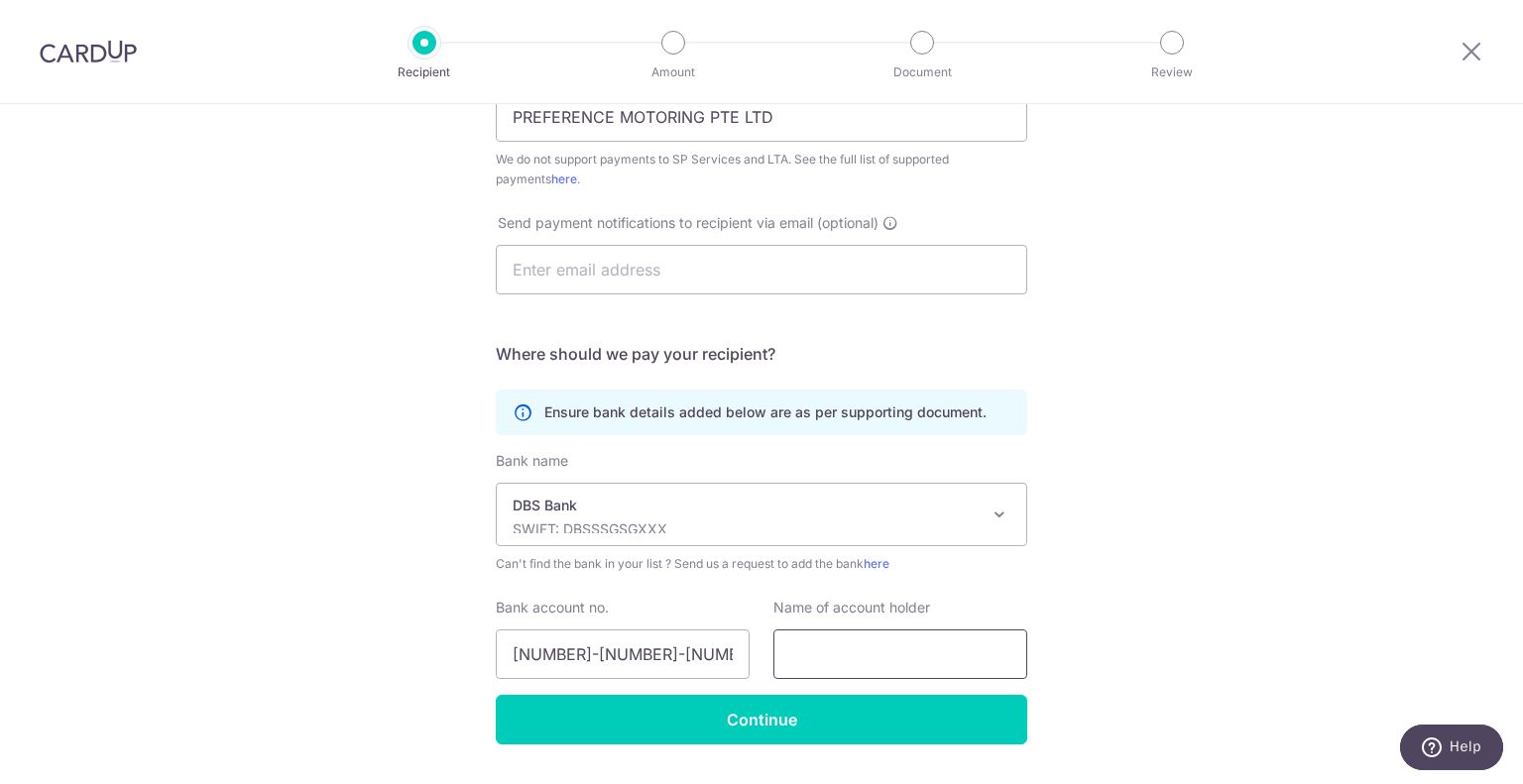 click at bounding box center [900, 654] 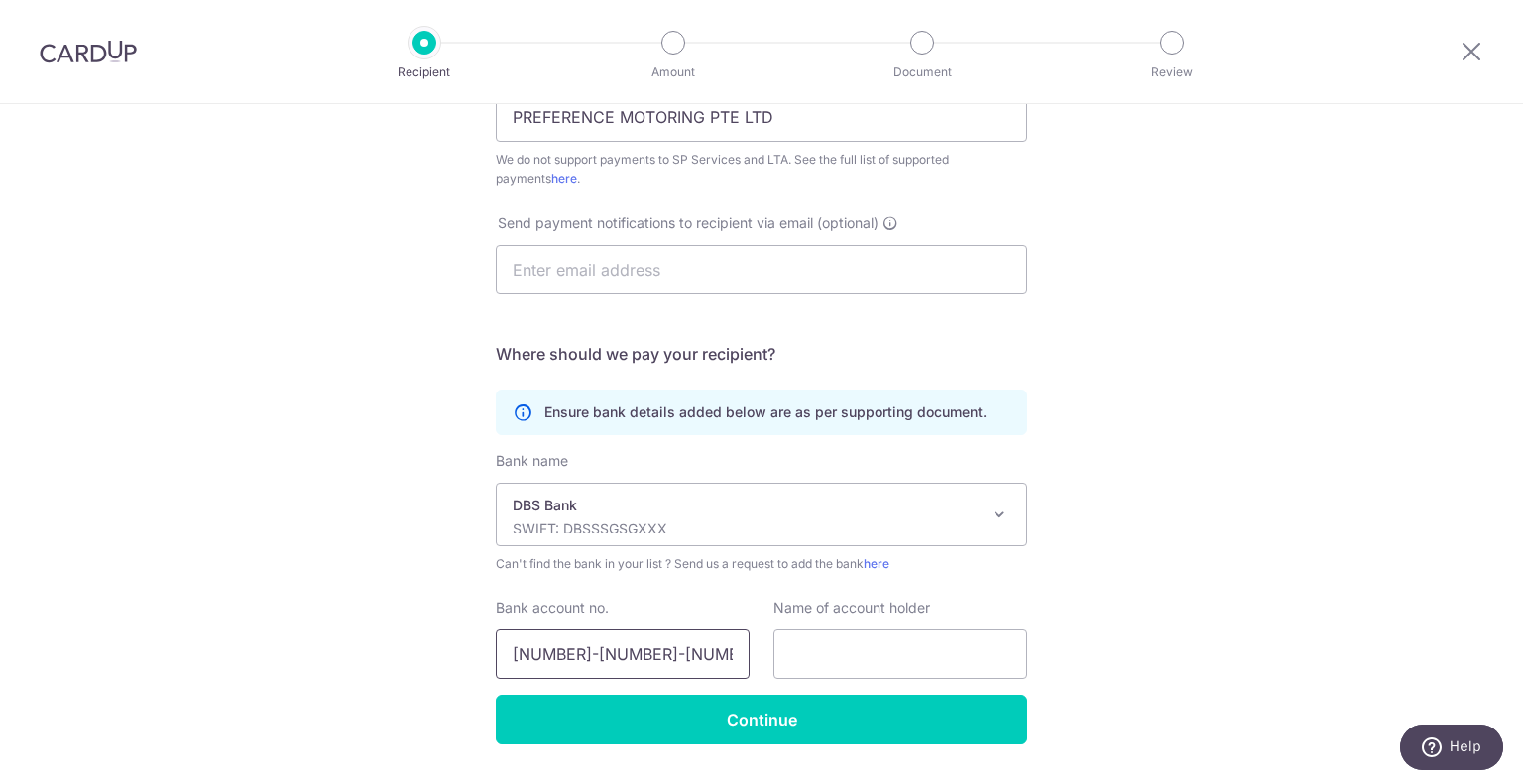 click on "072-121442-3" at bounding box center (623, 654) 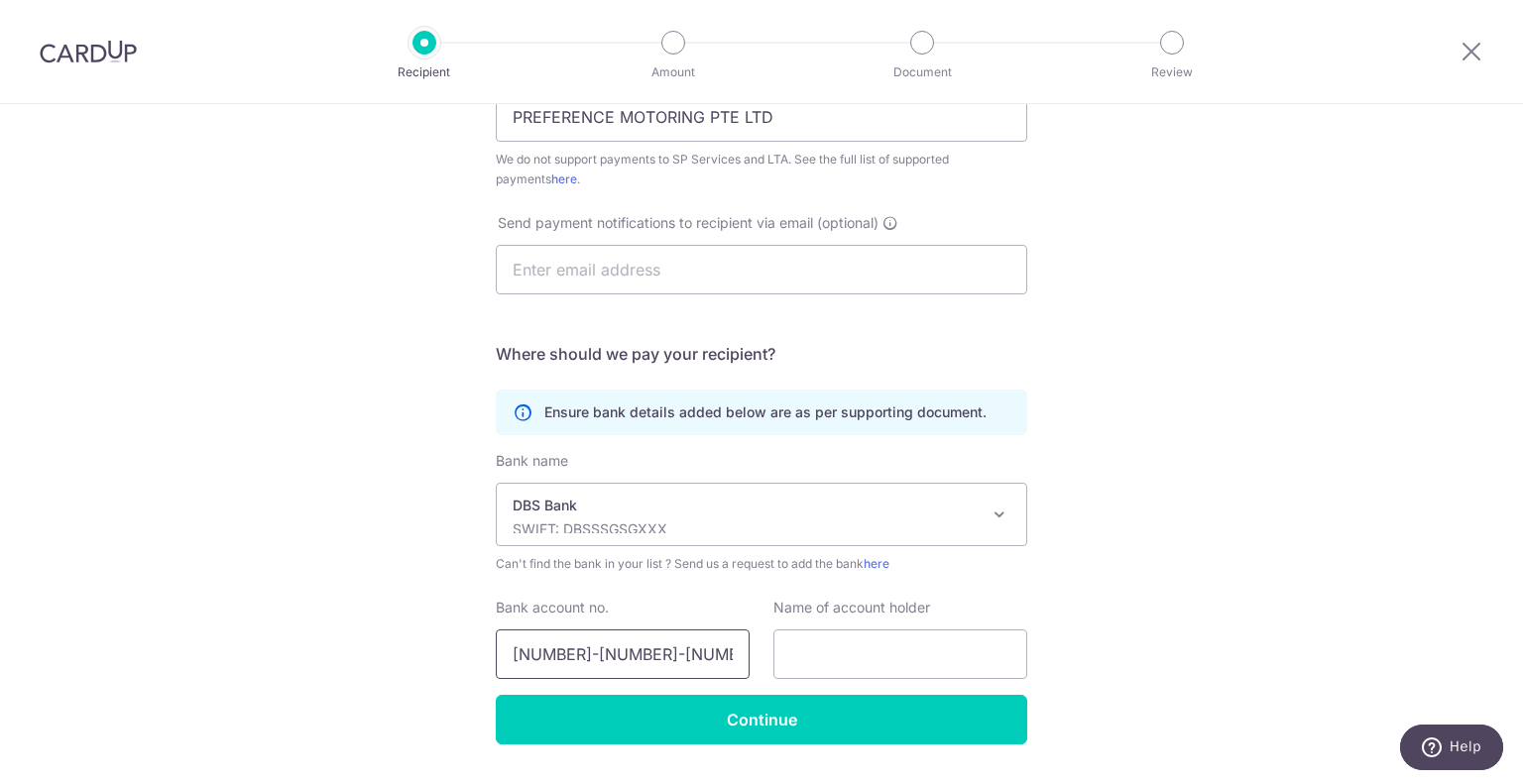 click on "072121442-3" at bounding box center (623, 654) 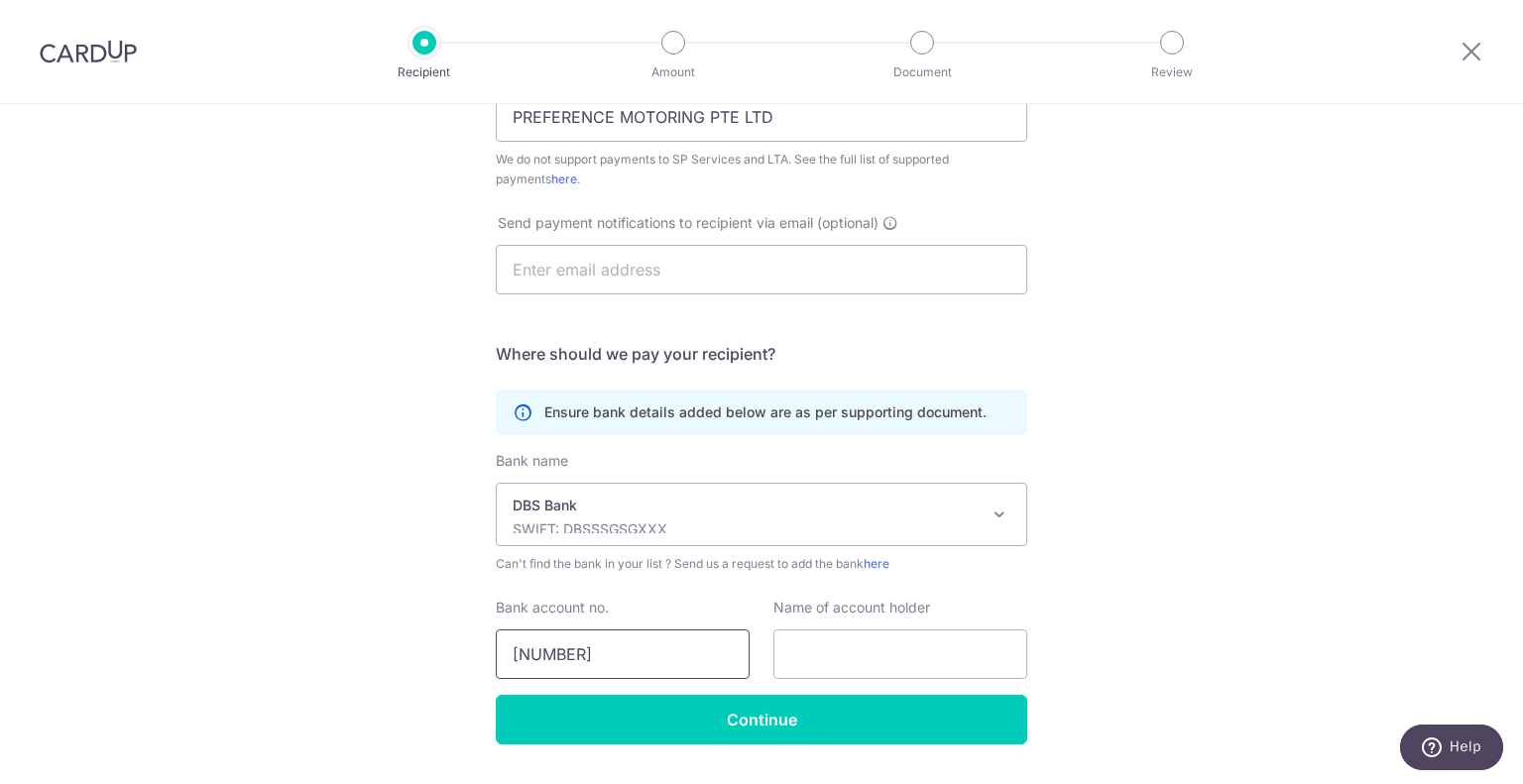 type on "0721214423" 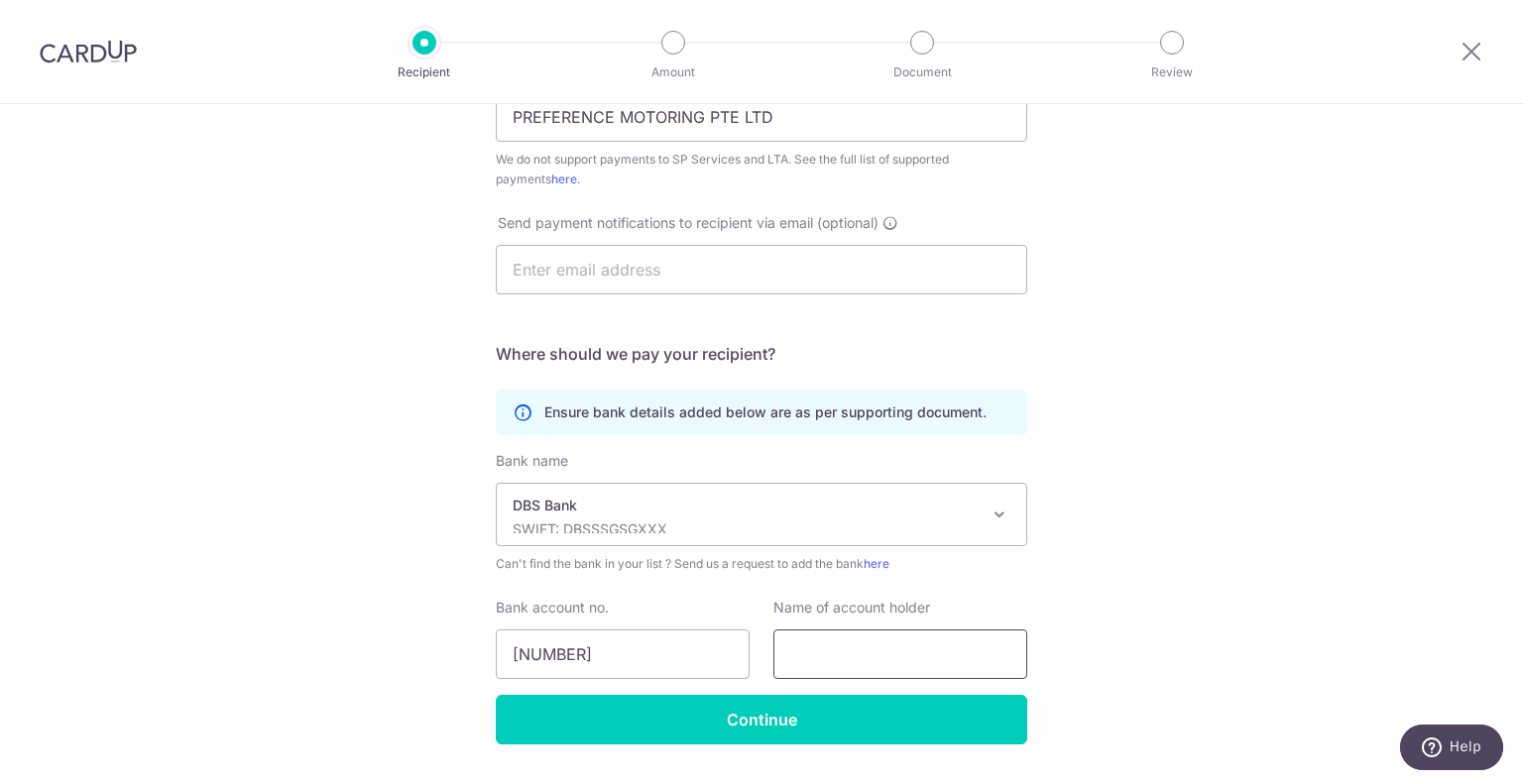 click at bounding box center [900, 654] 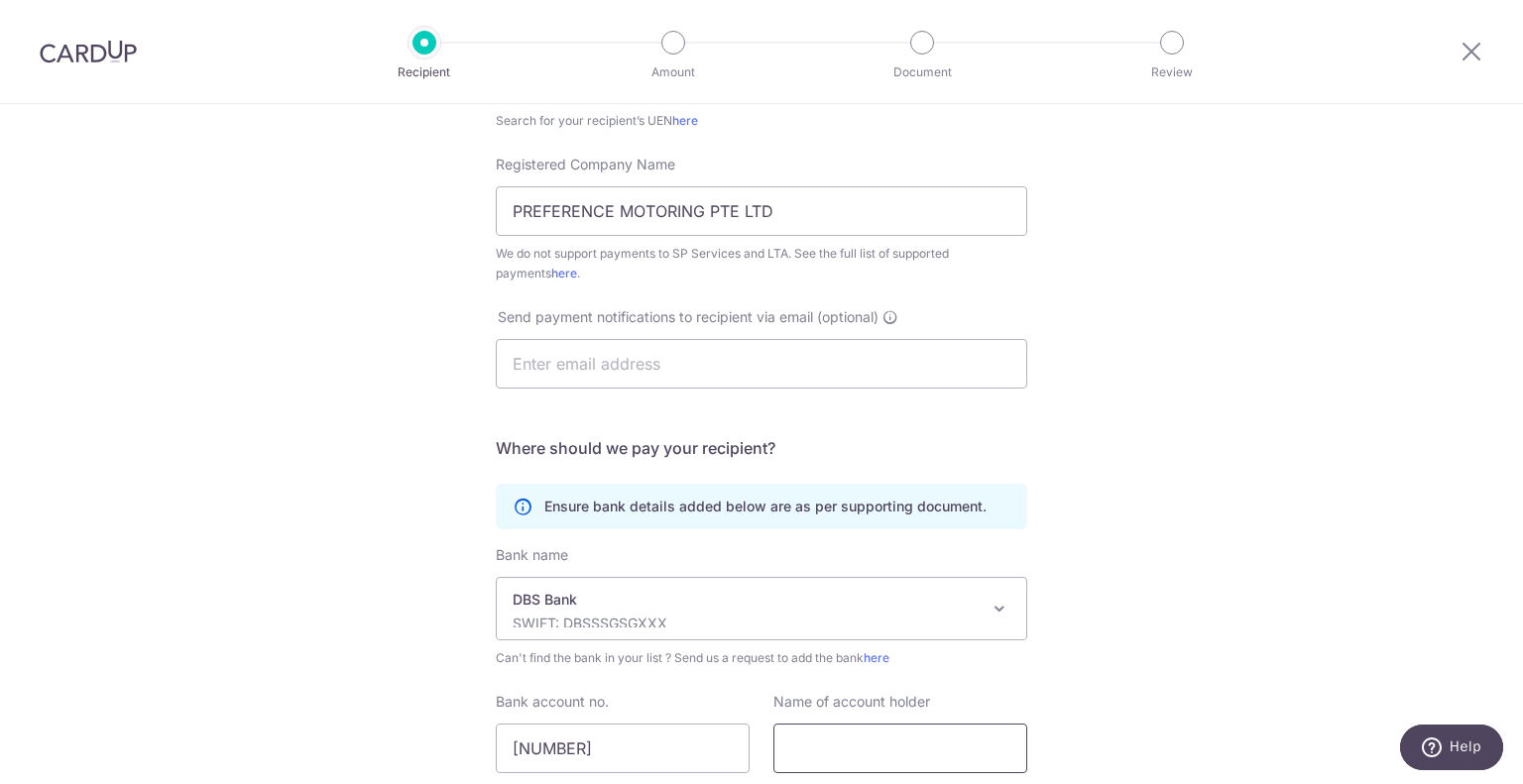 scroll, scrollTop: 297, scrollLeft: 0, axis: vertical 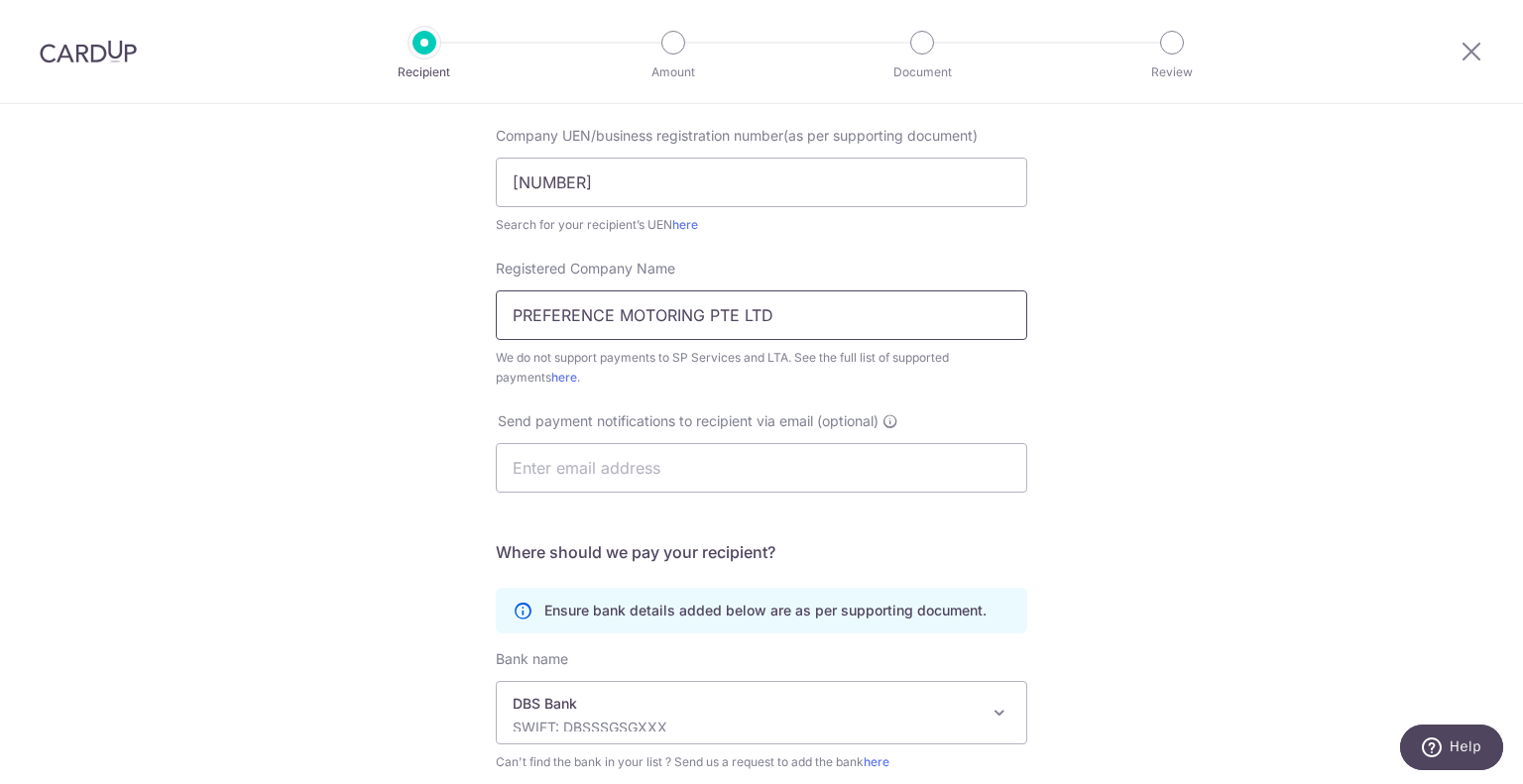 drag, startPoint x: 809, startPoint y: 324, endPoint x: 123, endPoint y: 308, distance: 686.18656 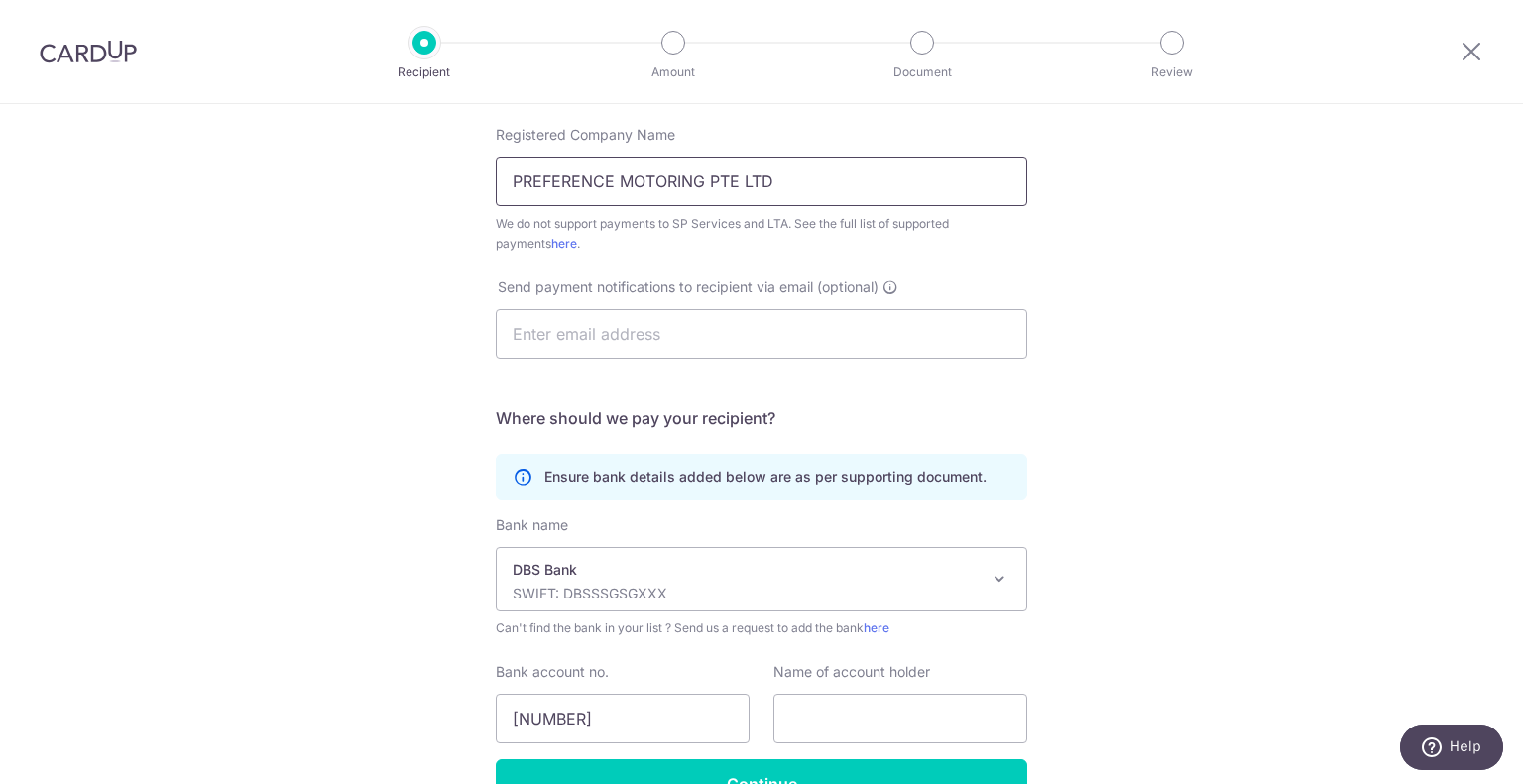 scroll, scrollTop: 547, scrollLeft: 0, axis: vertical 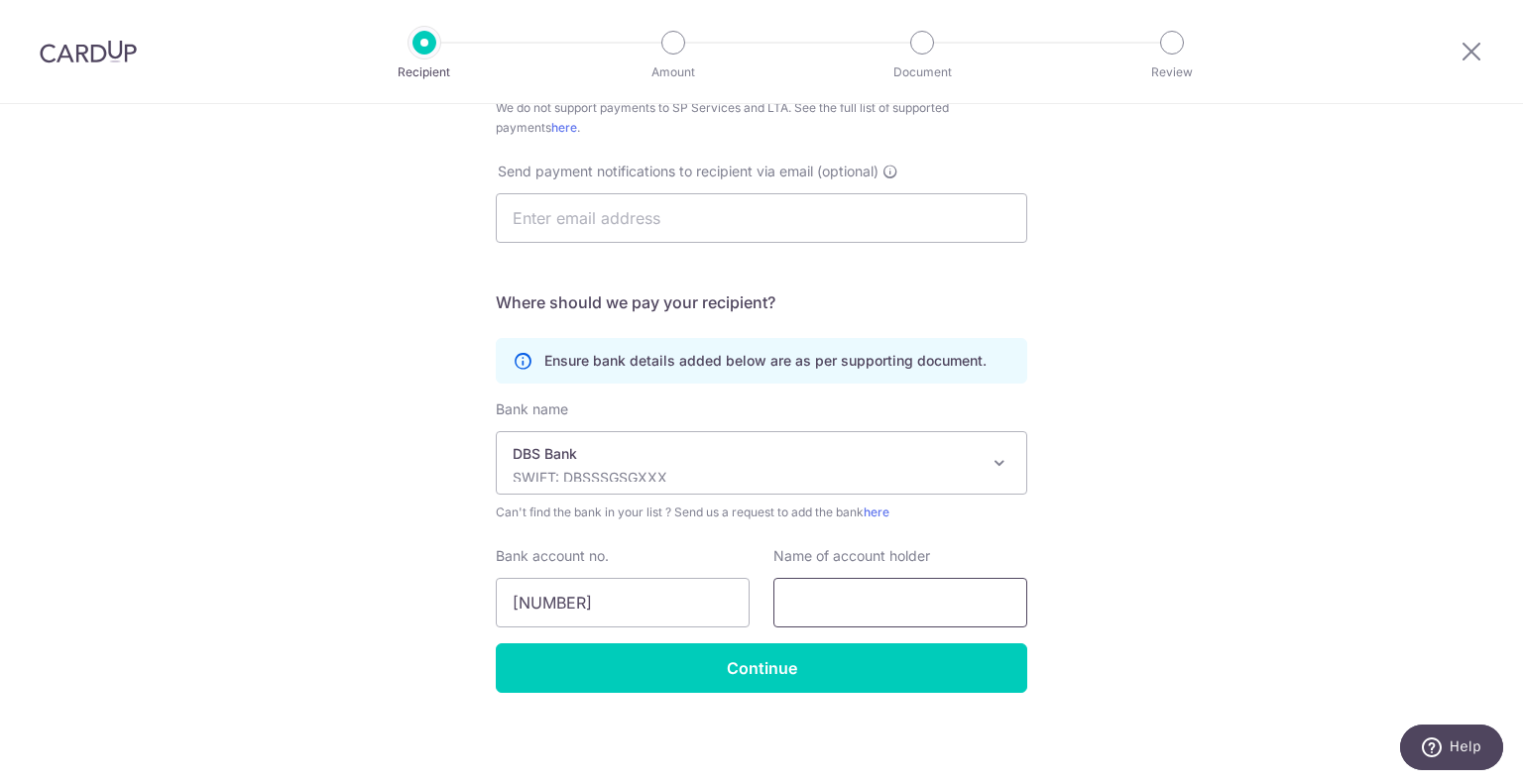 click on "Bank name  (Select from our list, or  add a new bank )
Select Bank
UBS AG
ANEXT BANK PTE LTD
Australia & New Zealand Banking Group
Bank of America Merrill Corp. Singapore
Bank of China
BANK OF COMMUNICATIONS CO.,LTD.
Barclays Bank
BNP Paribas
Cambridge Trust Company
CHINA CONSTRUCTION BANK CORPORATION
CIMB
Citibank Jakarta
Citibank Singapore Limited
Citibank, N.A.
Citibank, N.A.
Citibank, N.A.
Citibank,N.A.
CommerzBank
Commonwealth Bank of Australia
Credit Agricole Corporate and Investment Bank
DBS Bank
Deutsche Bank
Far Eastern Bank
GXS Bank Pte Ltd
HDFC Bank
HL Bank
HSBC Bank (Singapore) Limited.
HSBC Corporate (Hongkong and Shanghai Banking Corporation)
HSBC Personal (Hongkong and Shanghai Banking Corporation)
Indian Bank
Industrial and Commercial Bank of China
JP Morgan Chase
Malayan Banking BHD
MariBank Singapore Private Limited
MatchMove Pay Pte Ltd
POSB" at bounding box center [762, 521] 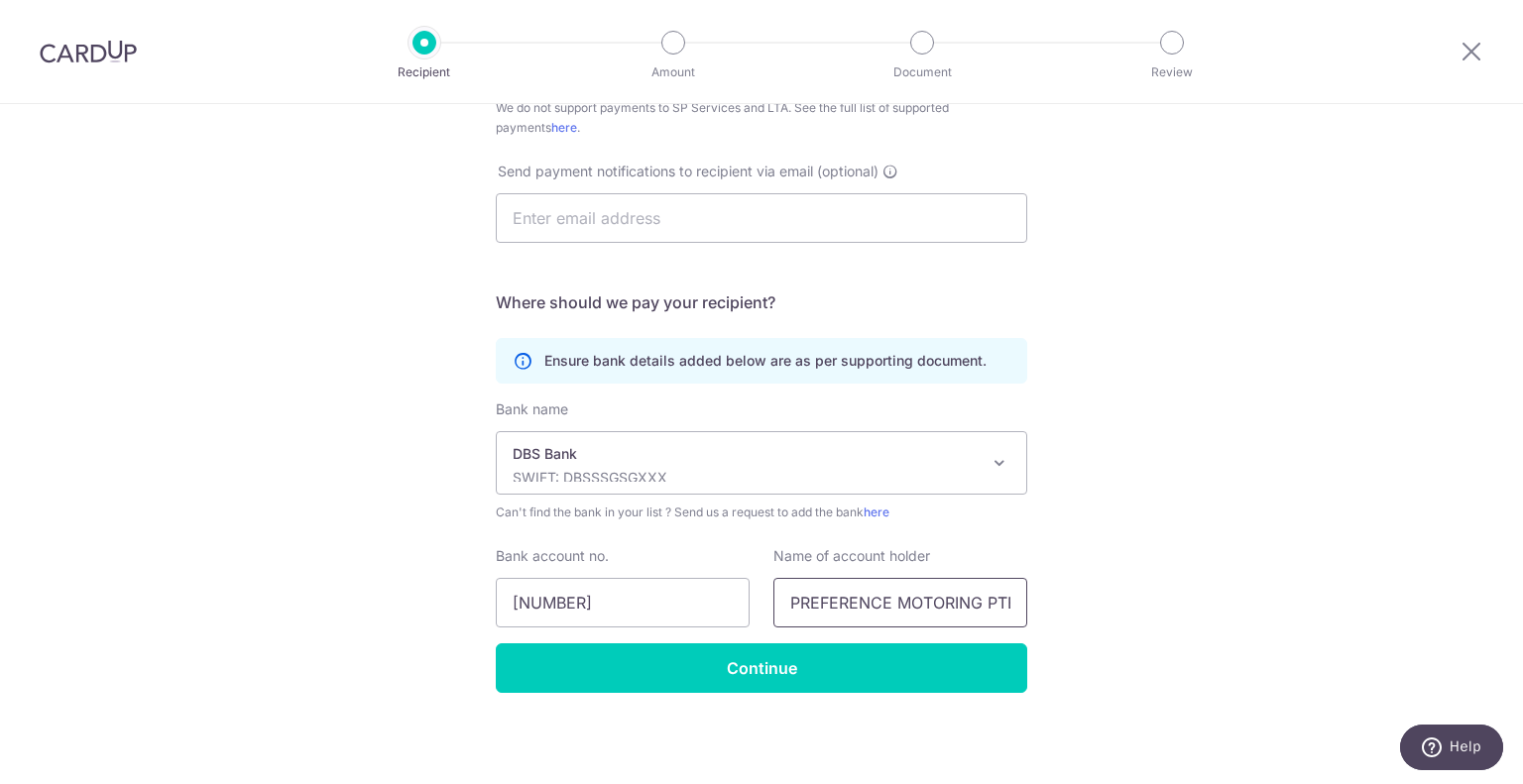 scroll, scrollTop: 0, scrollLeft: 40, axis: horizontal 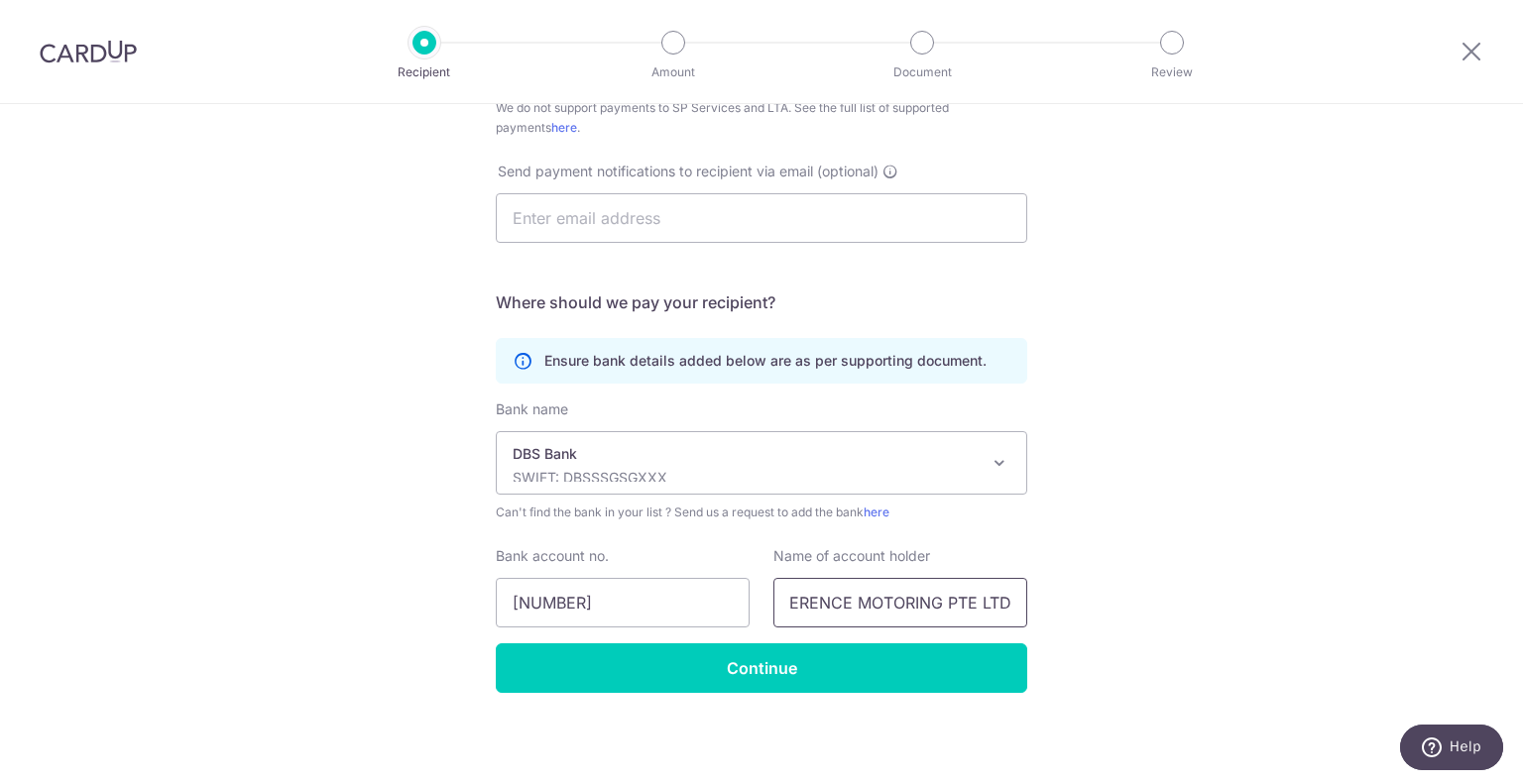 drag, startPoint x: 817, startPoint y: 596, endPoint x: 466, endPoint y: 594, distance: 351.0057 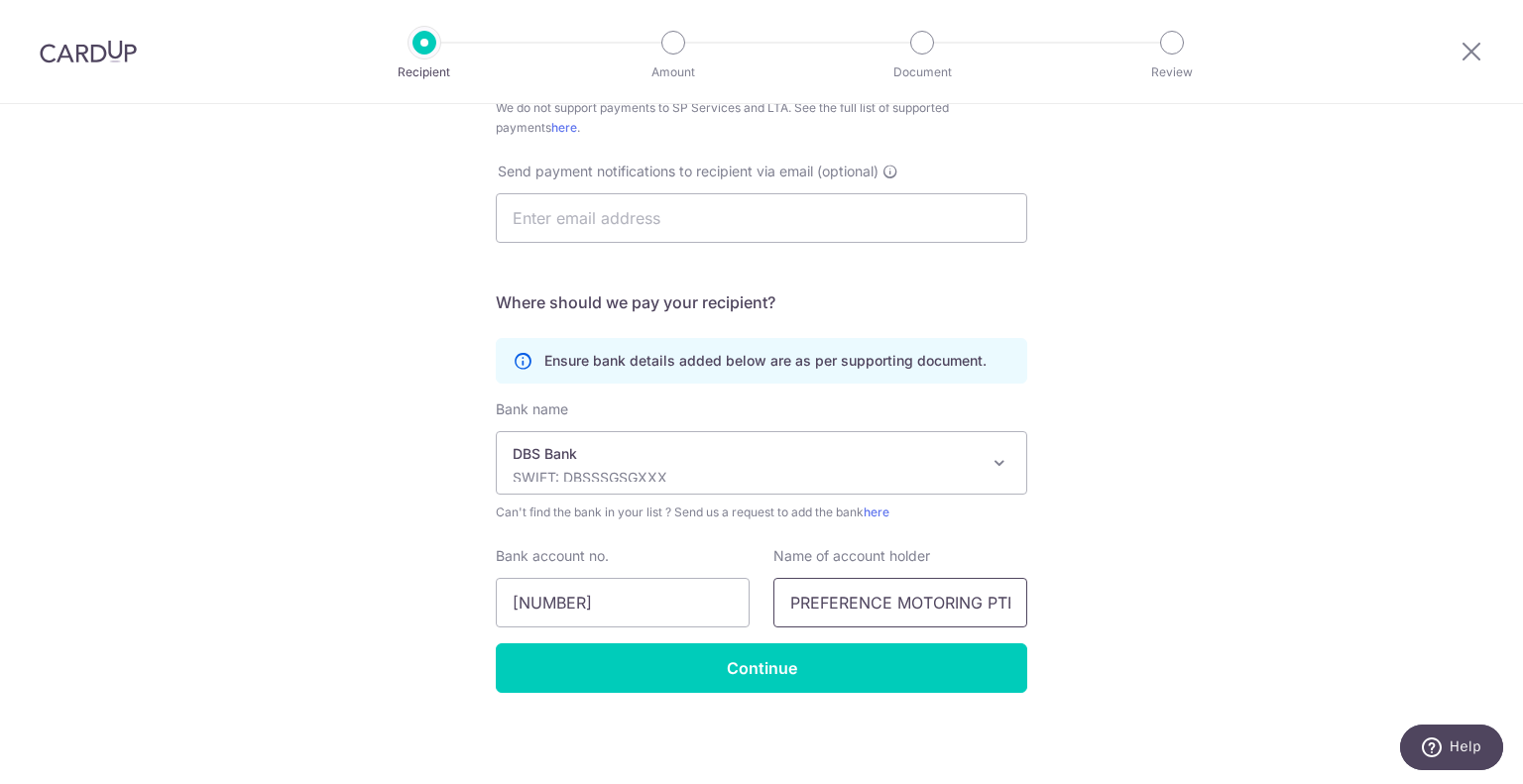 type on "PREFERENCE MOTORING PTE LTD" 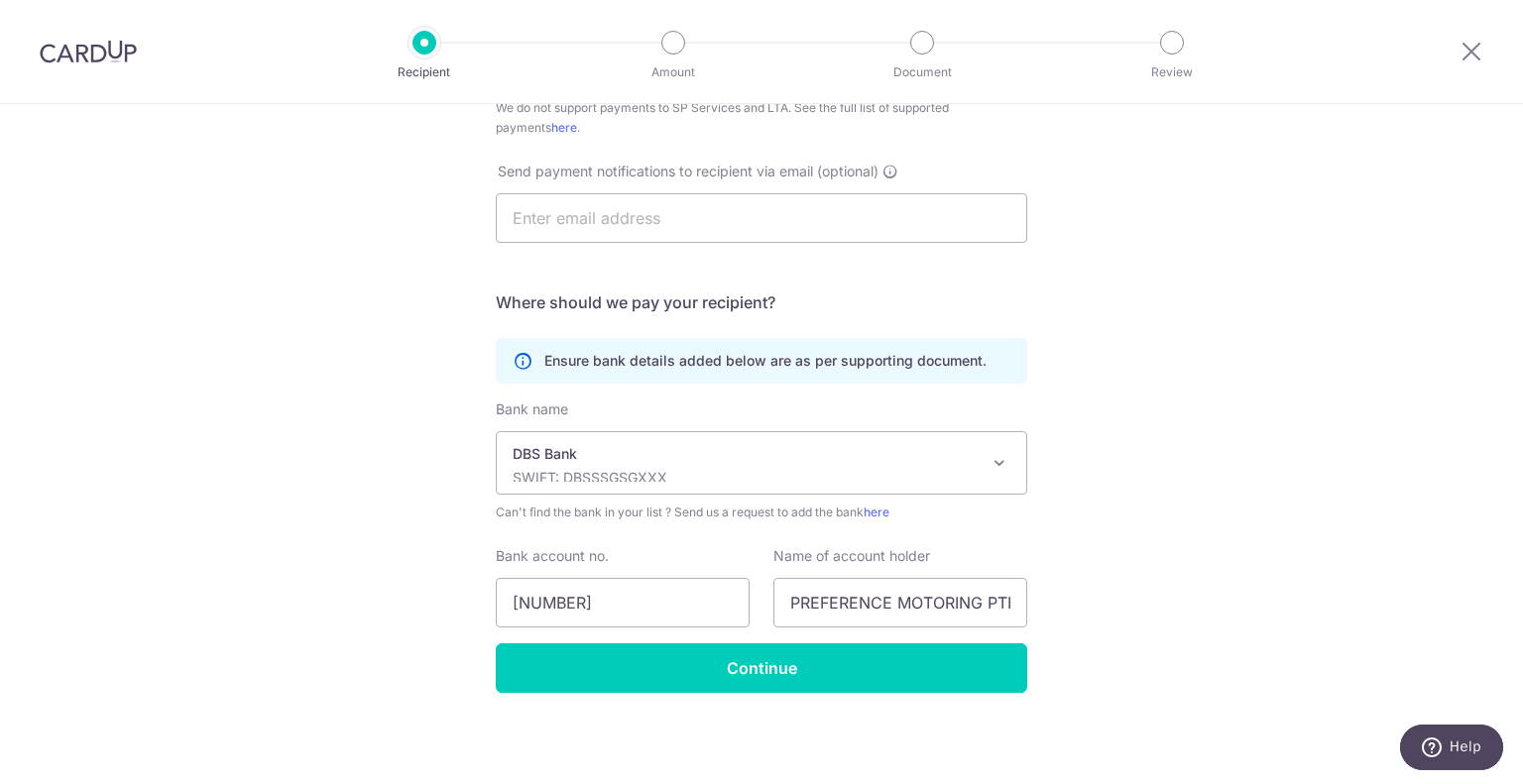 click on "Who would you like to pay?
Your recipient does not need a CardUp account to receive your payments.
Who should we send this miscellaneous payment to?
Country of bank account
Algeria
Andorra
Angola
Anguilla
Argentina
Armenia
Aruba
Australia
Austria
Azerbaijan
Bahrain
Bangladesh
Belgium
Bolivia
Bosnia and Herzegovina
Brazil
British Virgin Islands
Bulgaria
Canada
Chile
China
Colombia
Costa Rica
Croatia
Cyprus
Czech Republic
Denmark
Dominica
Dominican Republic
East Timor
Ecuador
Egypt
Estonia
Faroe Islands
Fiji
Finland
France
French Guiana
French Polynesia
French Southern Territories
Georgia
Germany
Greece
Greenland
Grenada
Guernsey
Guyana
Honduras
Hong Kong
Hungary
Iceland
India
Indonesia
Ireland
Isle of Man
Israel
Italy
Japan
Jersey
Kazakhstan
Kosovo
Kuwait
Kyrgyzstan" at bounding box center [762, 171] 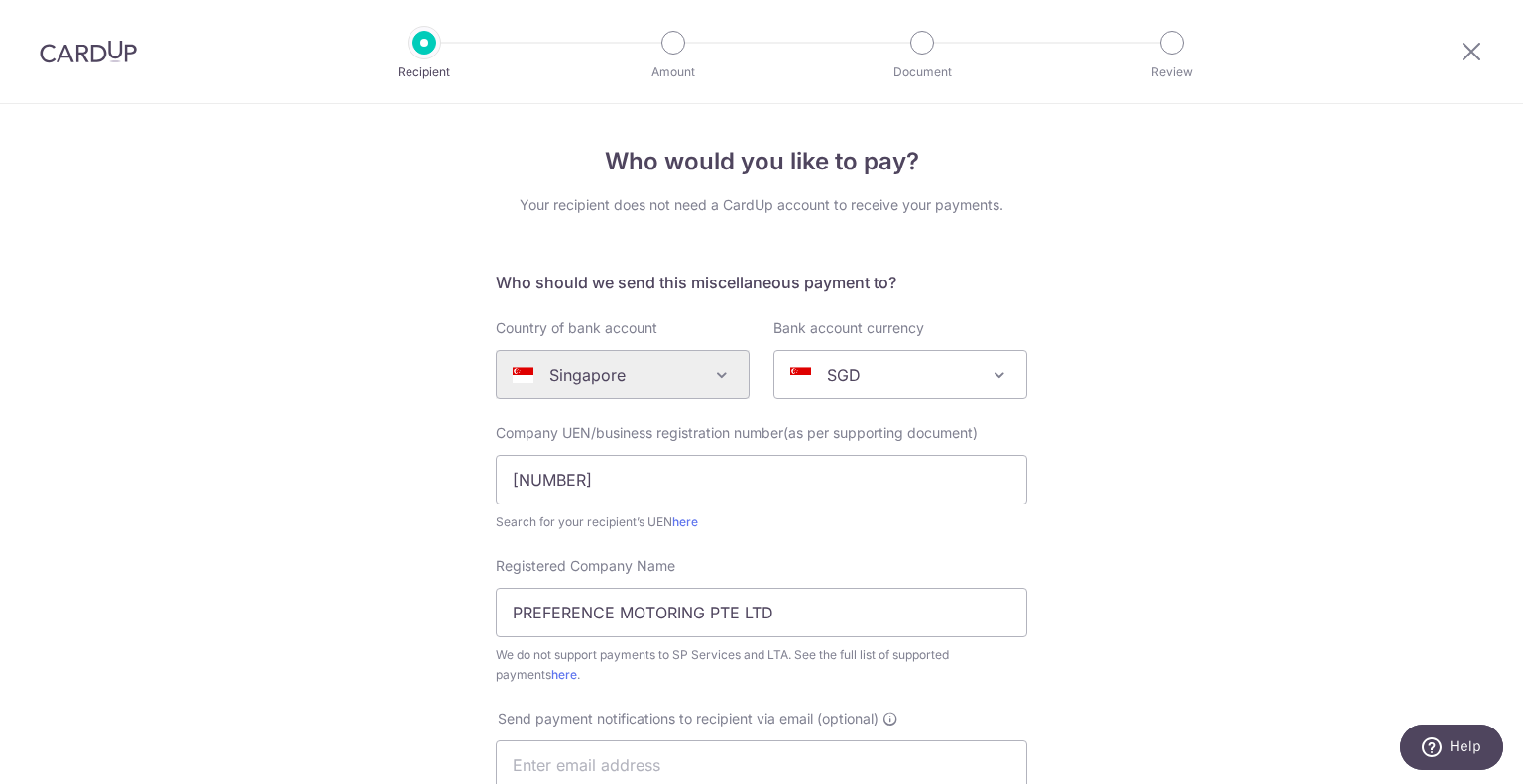 scroll, scrollTop: 496, scrollLeft: 0, axis: vertical 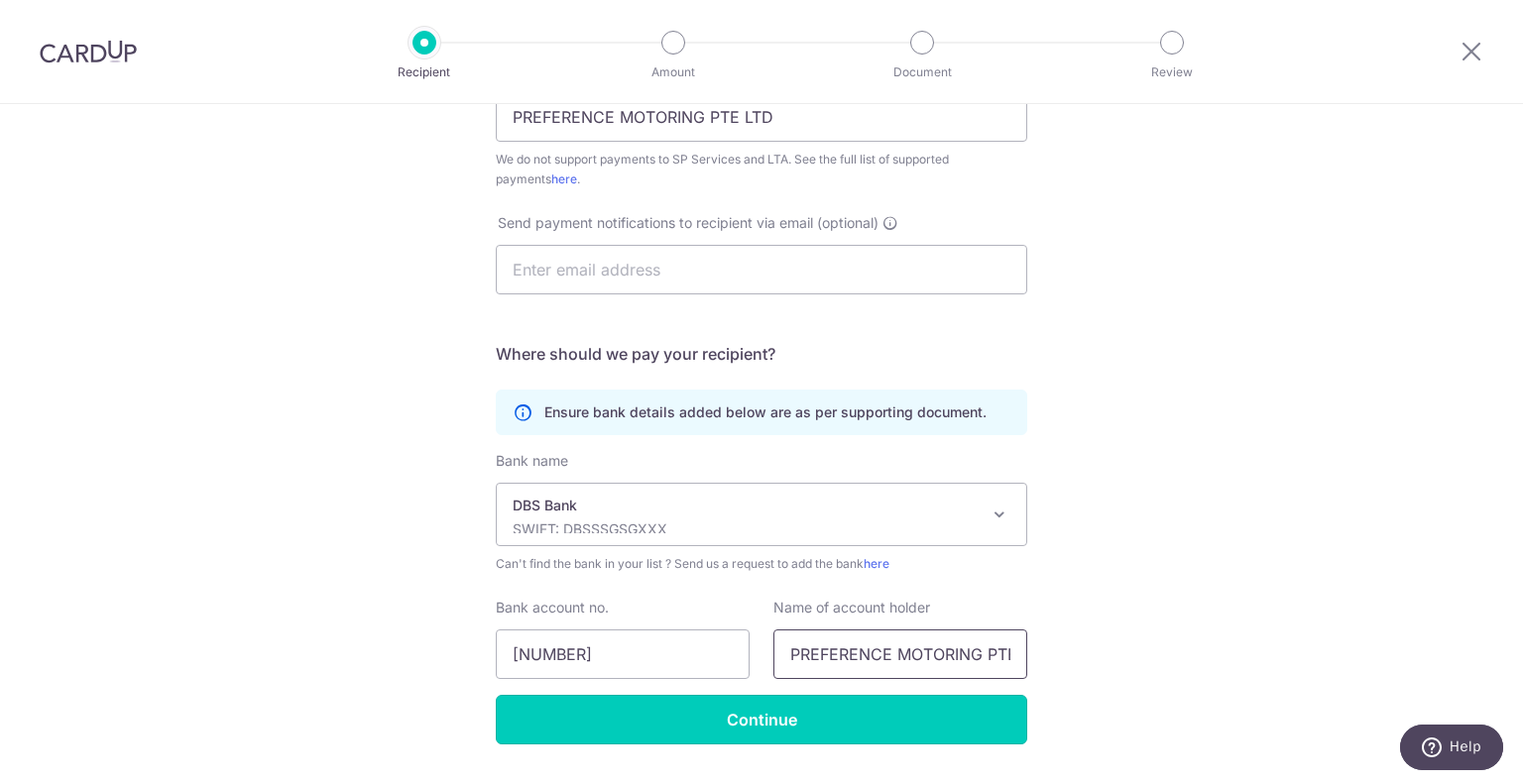 drag, startPoint x: 721, startPoint y: 730, endPoint x: 1016, endPoint y: 664, distance: 302.2929 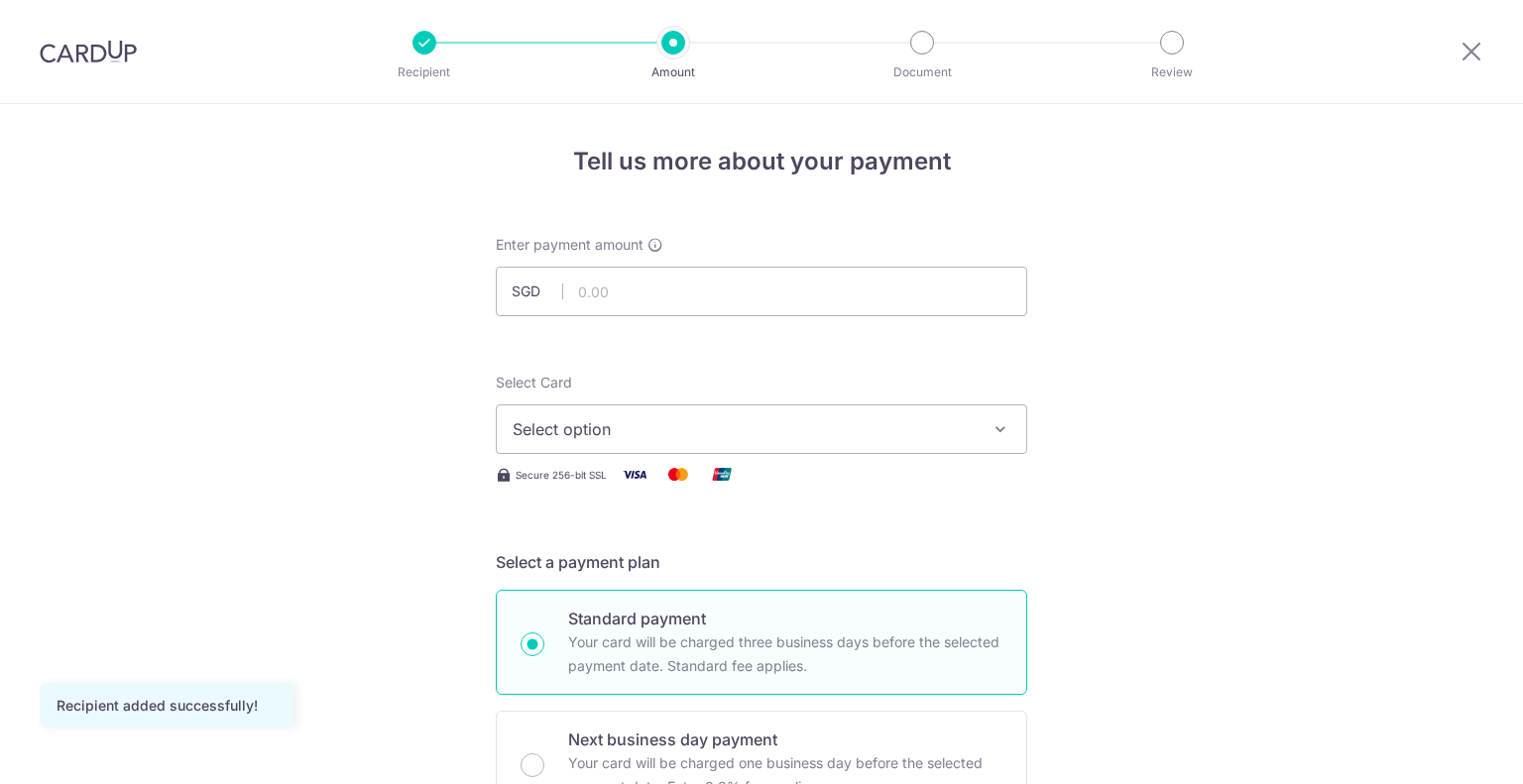 scroll, scrollTop: 0, scrollLeft: 0, axis: both 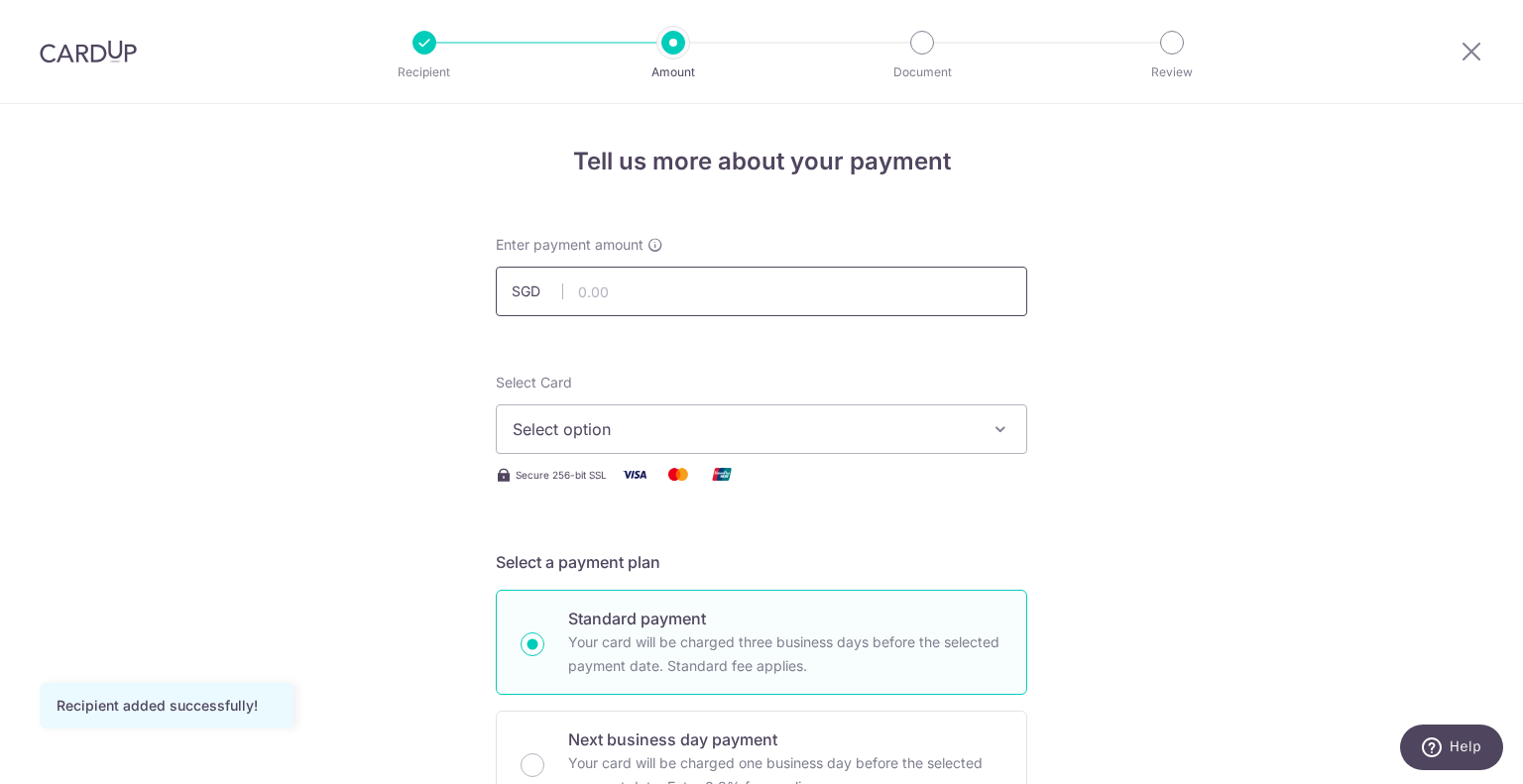 click at bounding box center [762, 291] 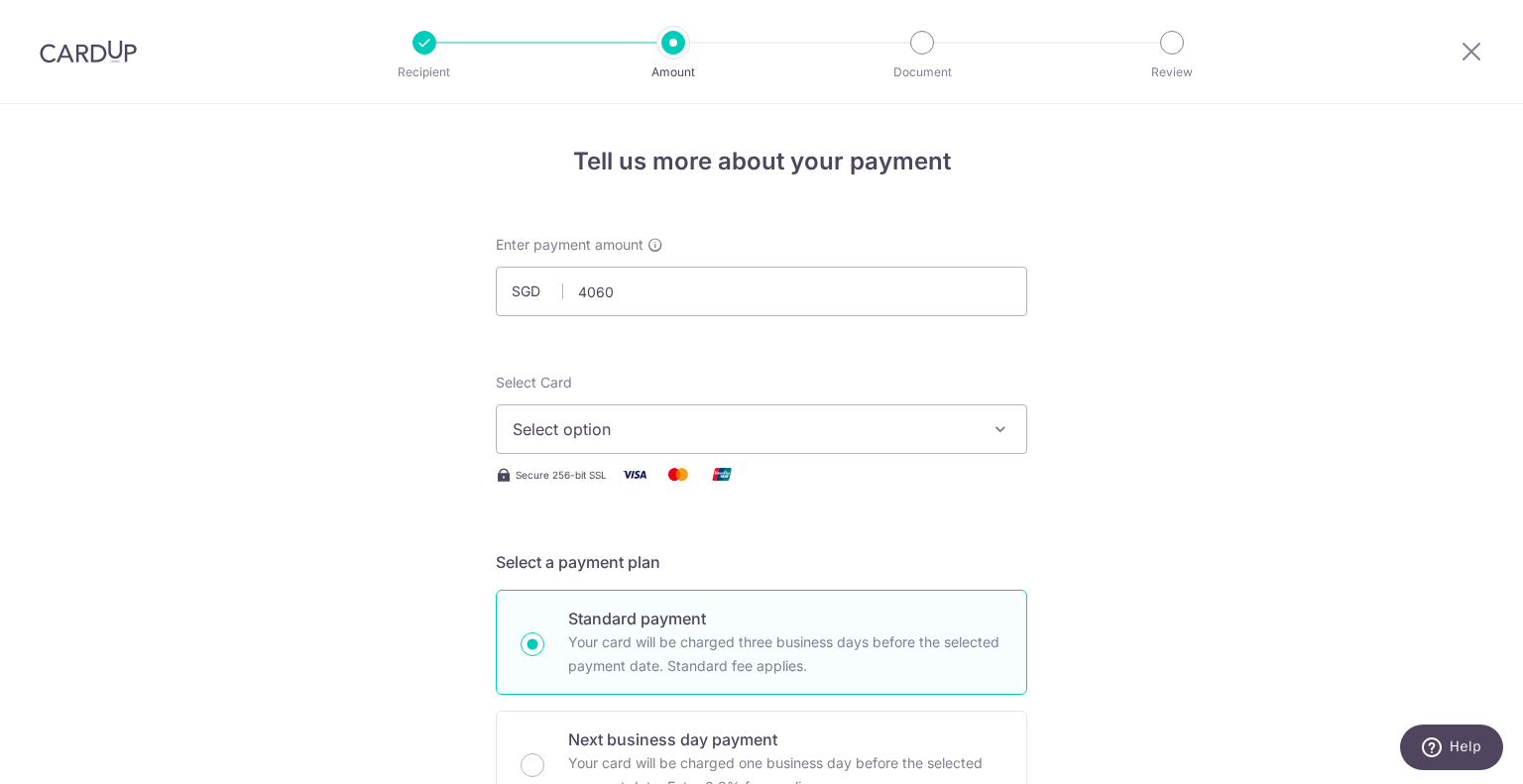 type on "4,060.00" 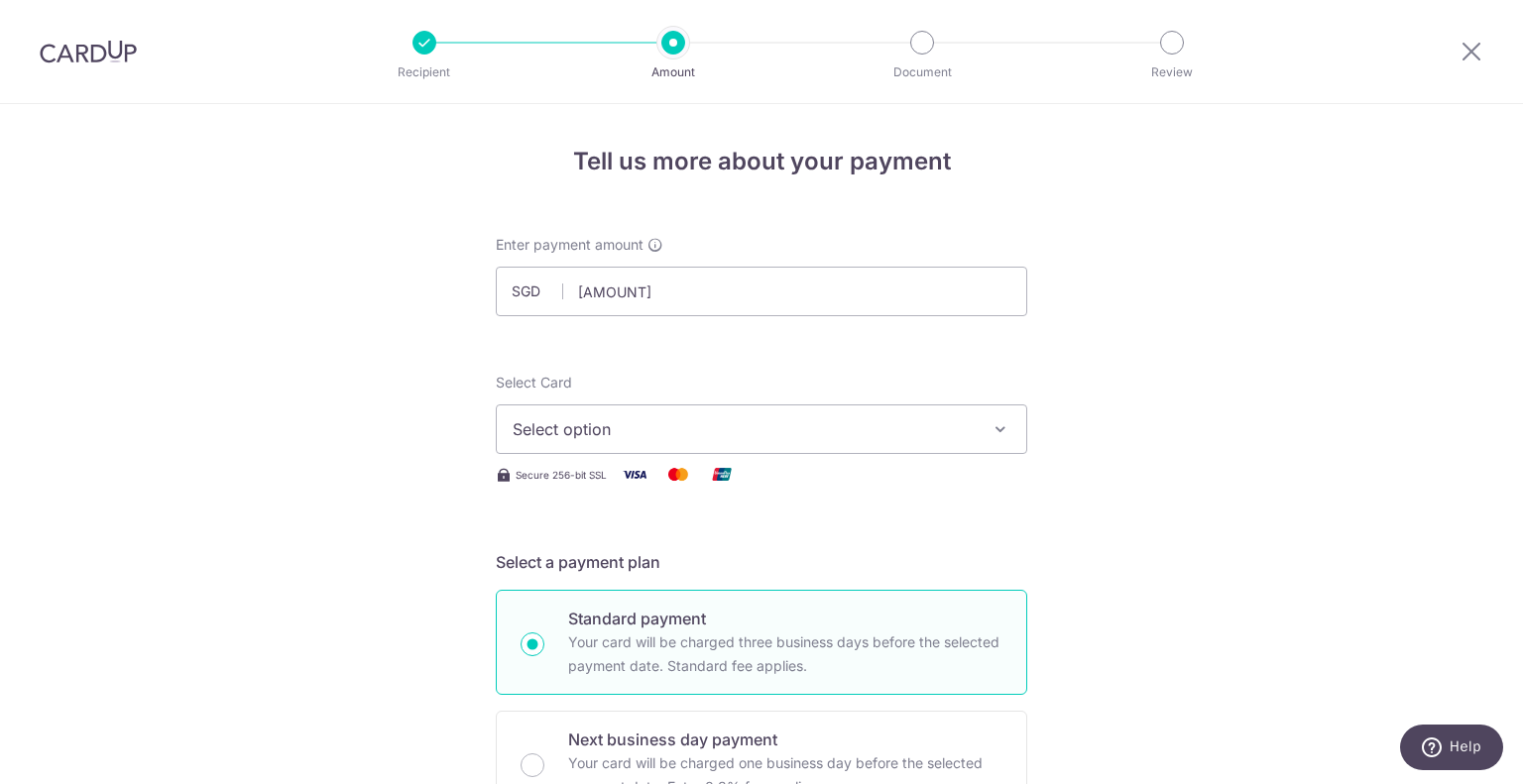 drag, startPoint x: 1145, startPoint y: 392, endPoint x: 1061, endPoint y: 373, distance: 86.12201 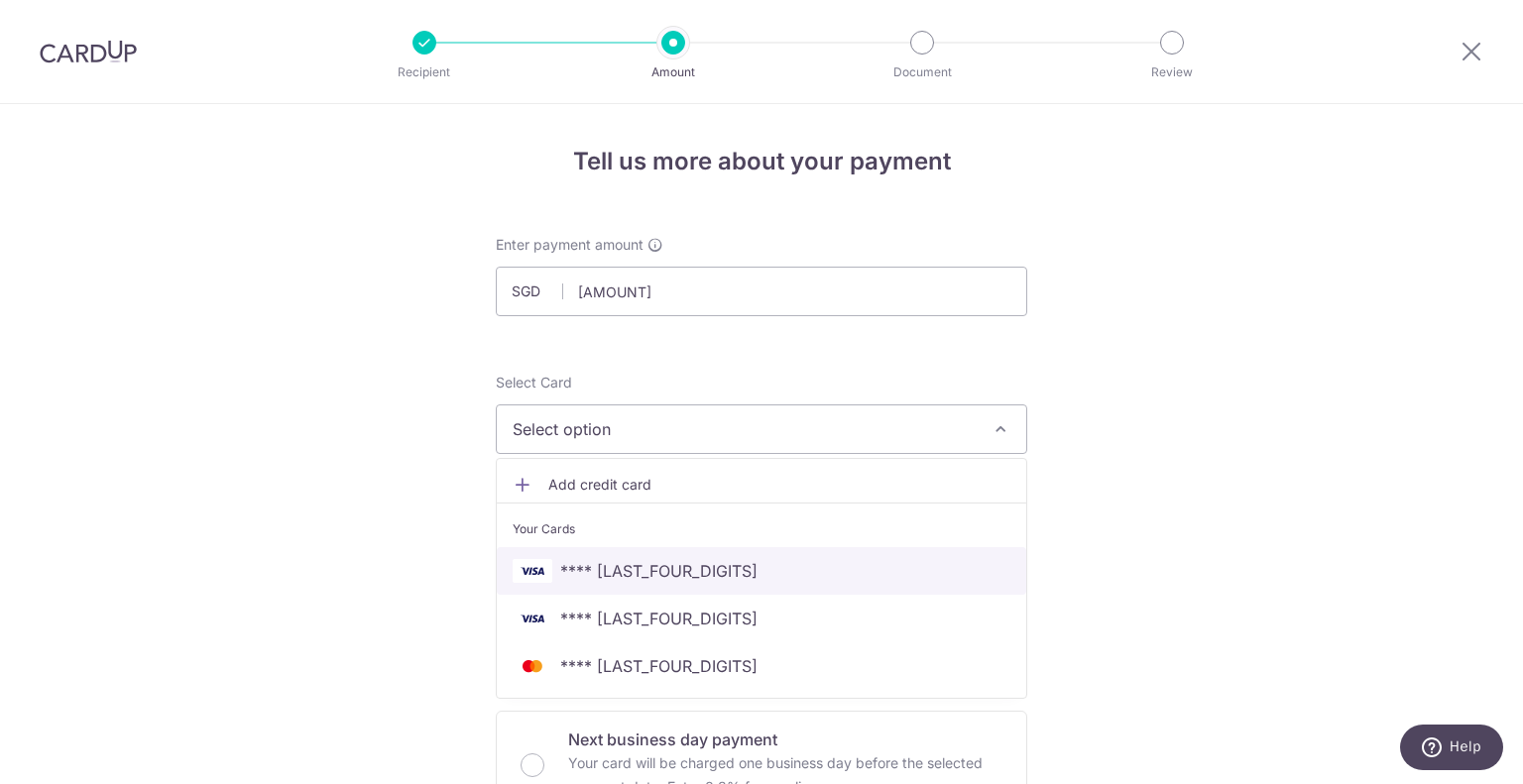 click on "**** 9074" at bounding box center (762, 571) 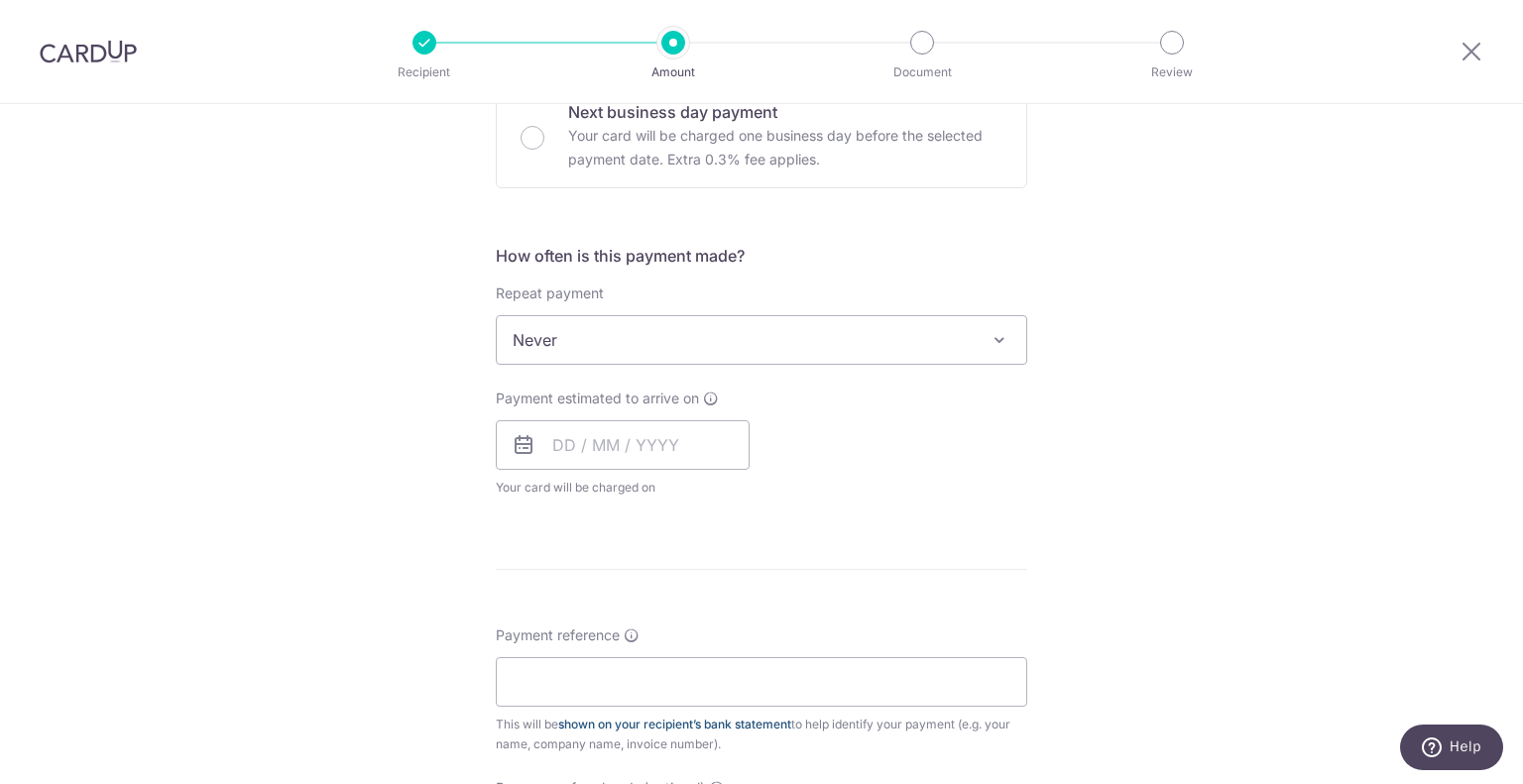scroll, scrollTop: 793, scrollLeft: 0, axis: vertical 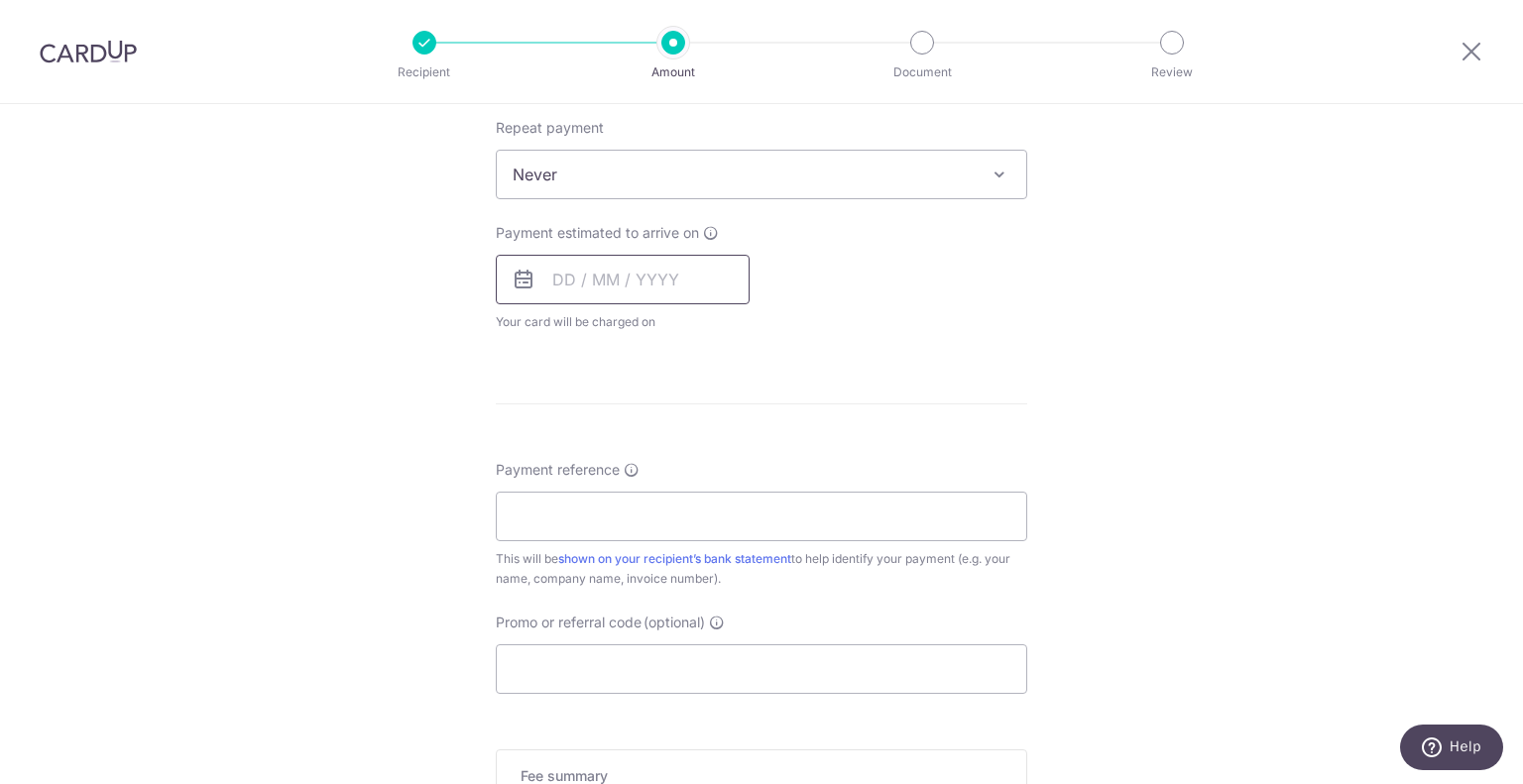 click at bounding box center (623, 280) 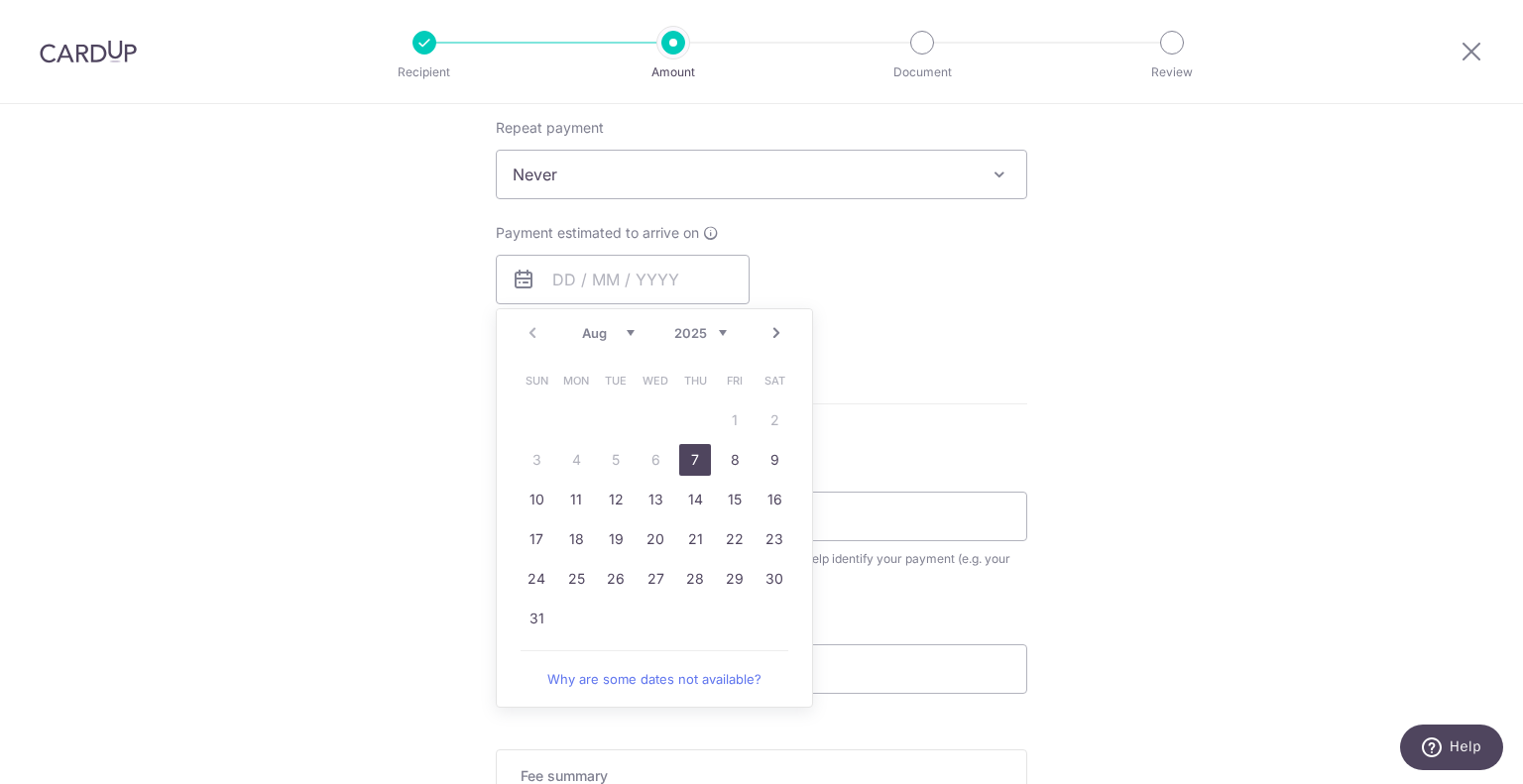 click on "7" at bounding box center (695, 460) 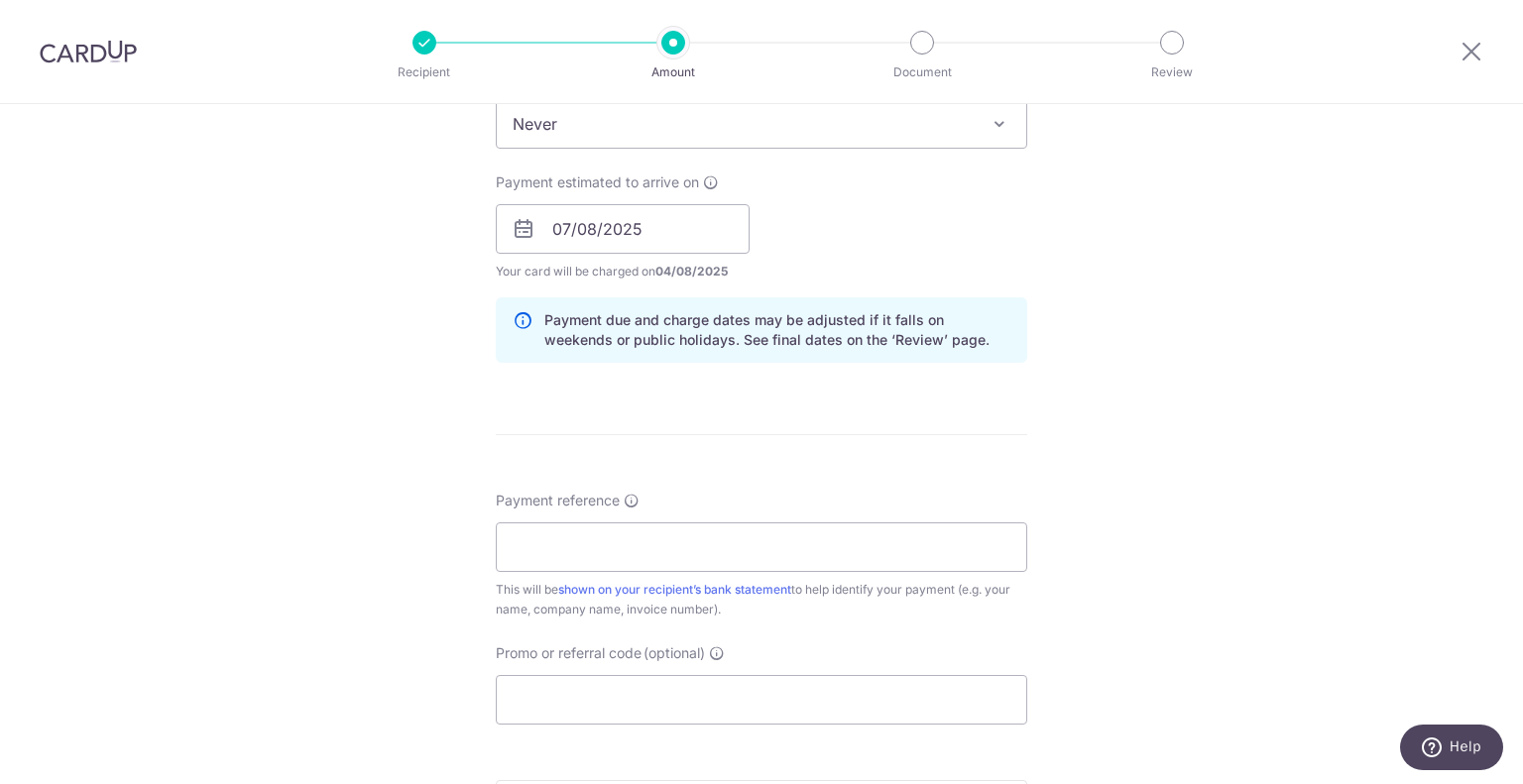 scroll, scrollTop: 892, scrollLeft: 0, axis: vertical 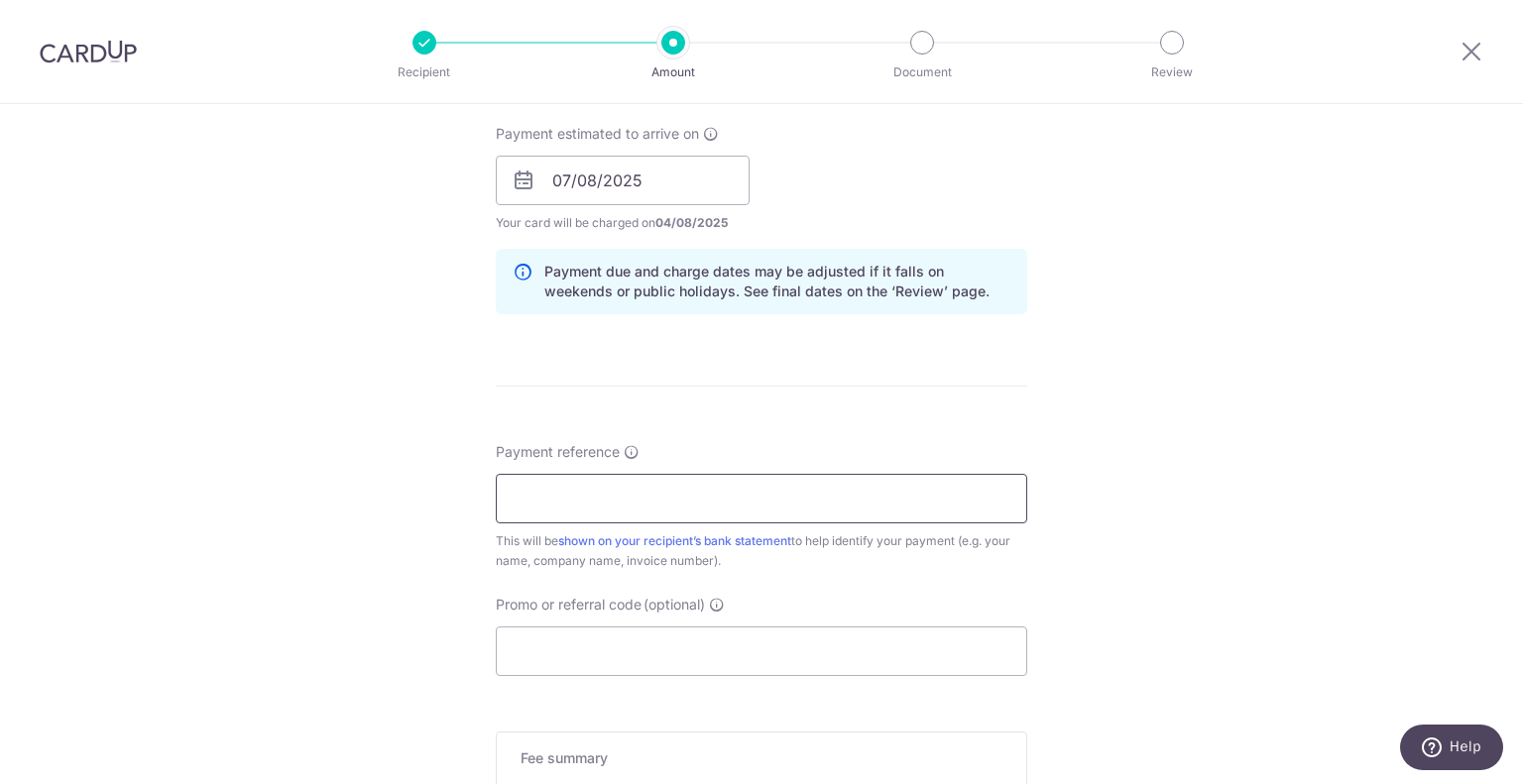 click on "Payment reference" at bounding box center [762, 499] 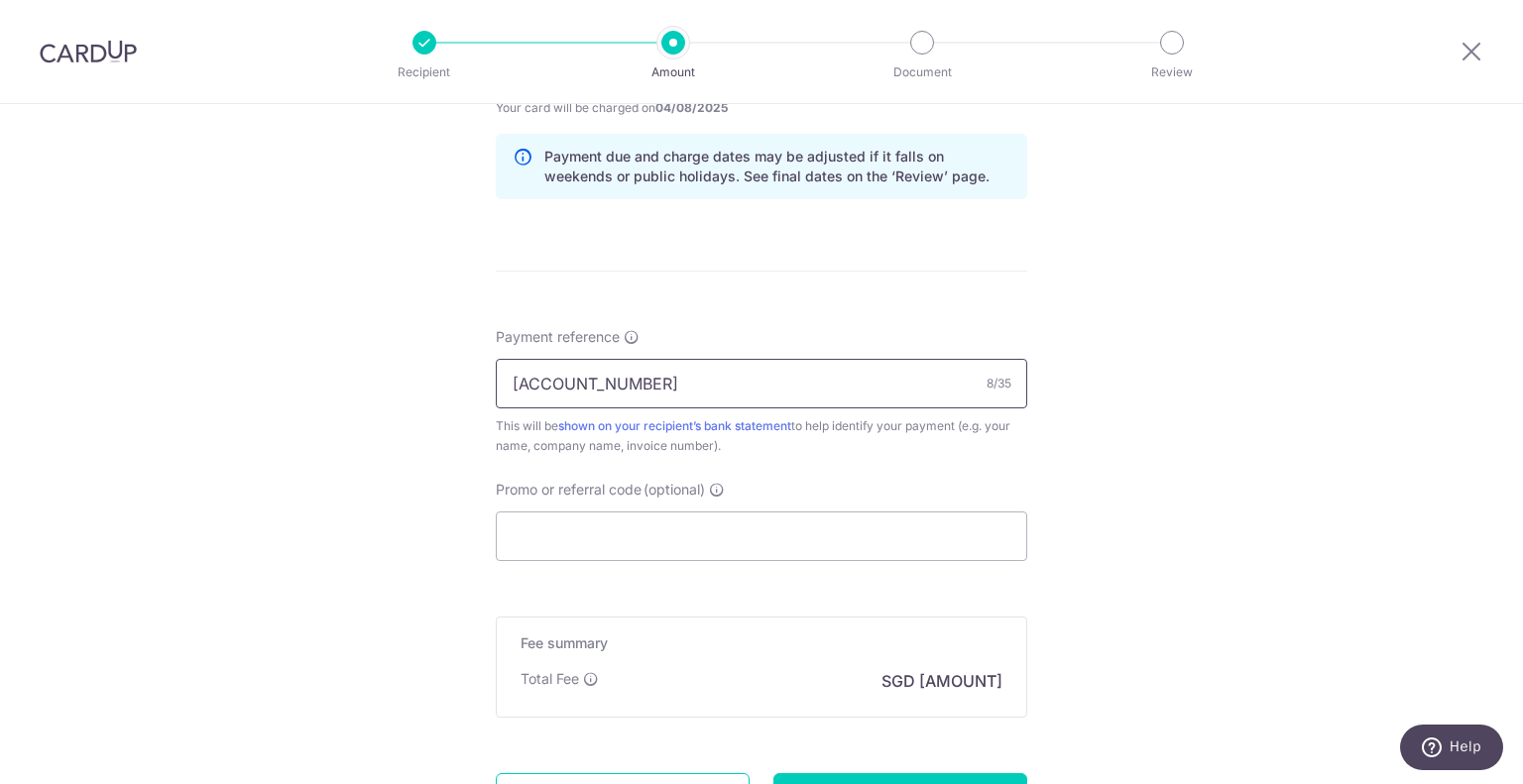 scroll, scrollTop: 1090, scrollLeft: 0, axis: vertical 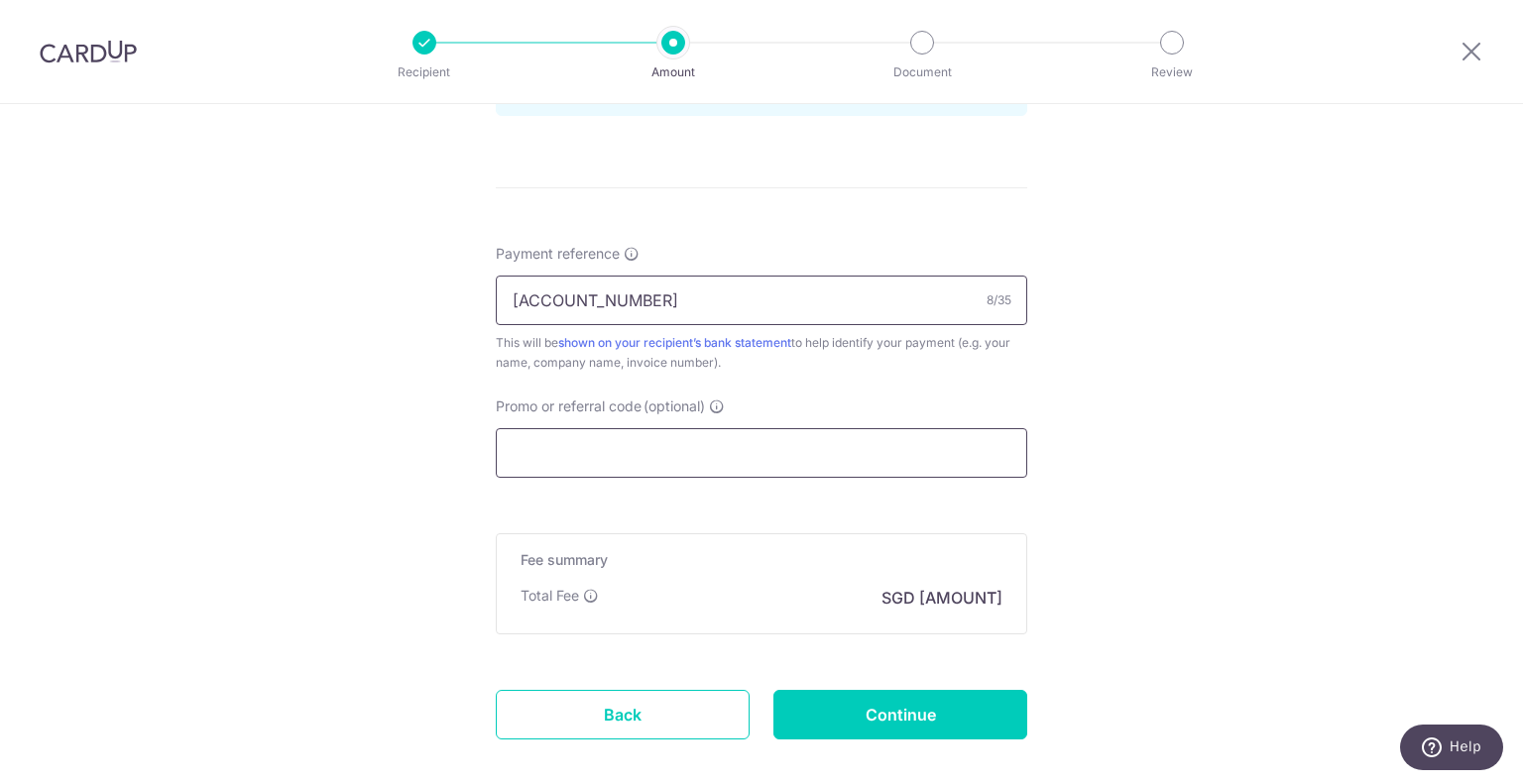 type on "S0000020" 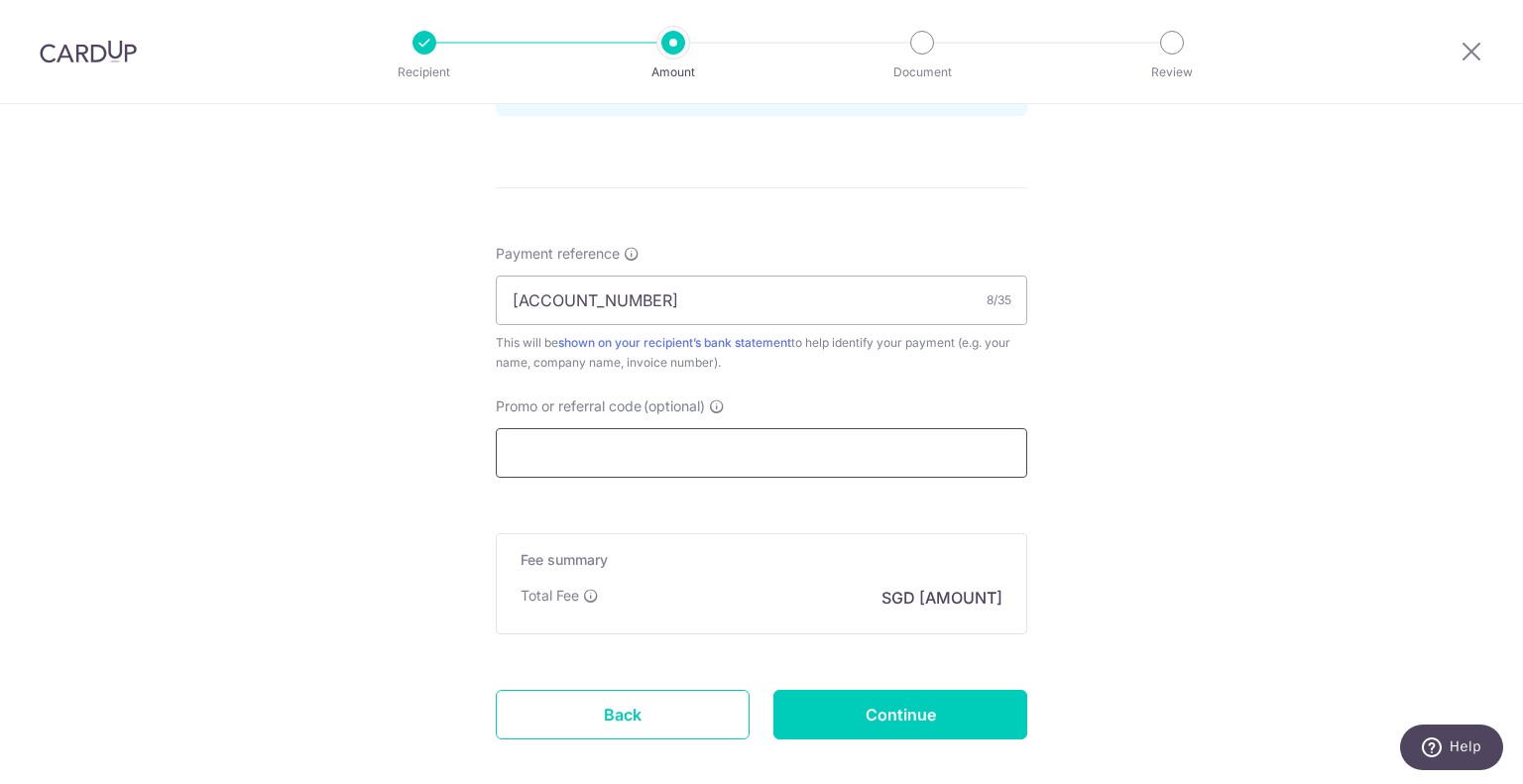 click on "Promo or referral code
(optional)" at bounding box center (762, 453) 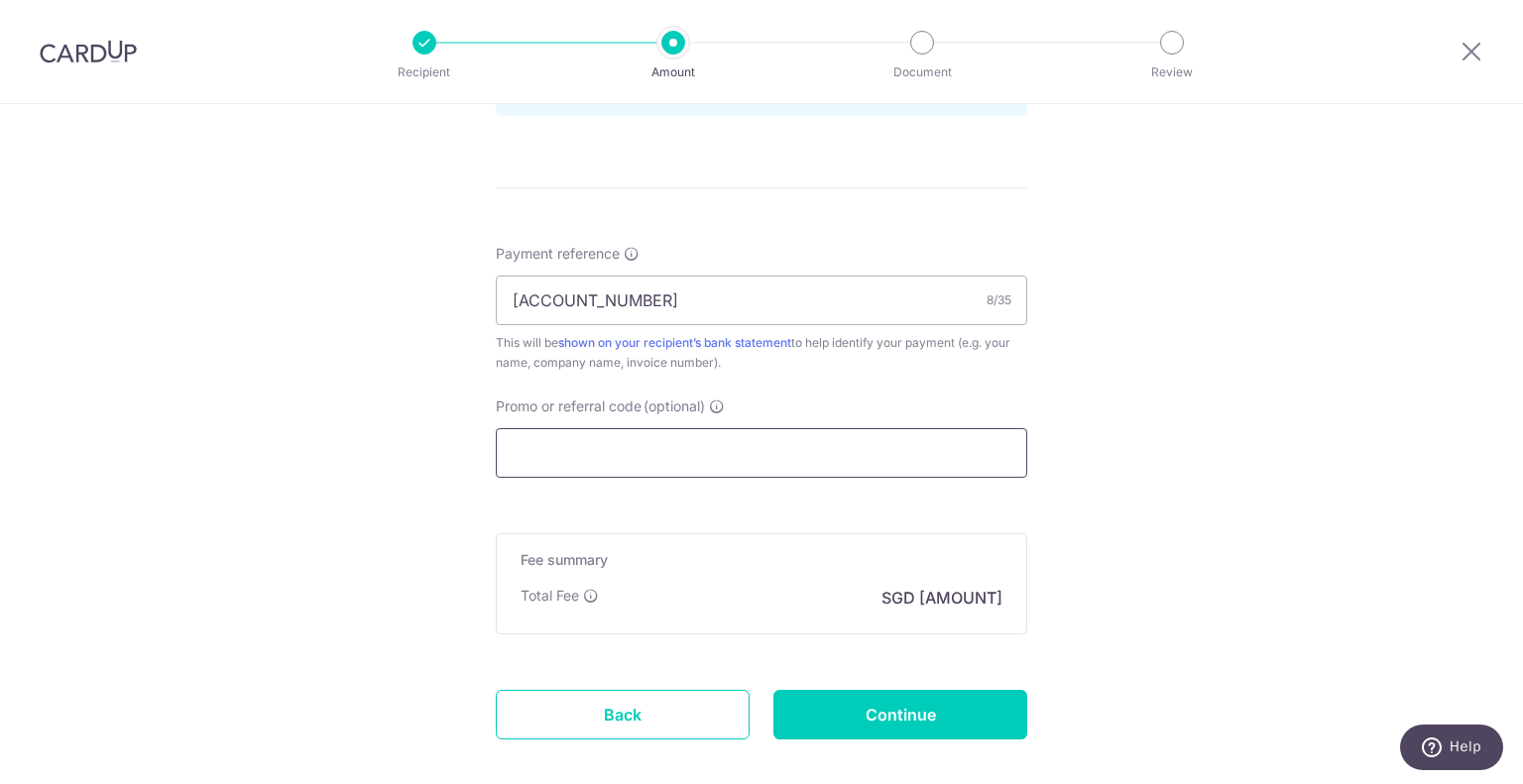 paste on "OFF225" 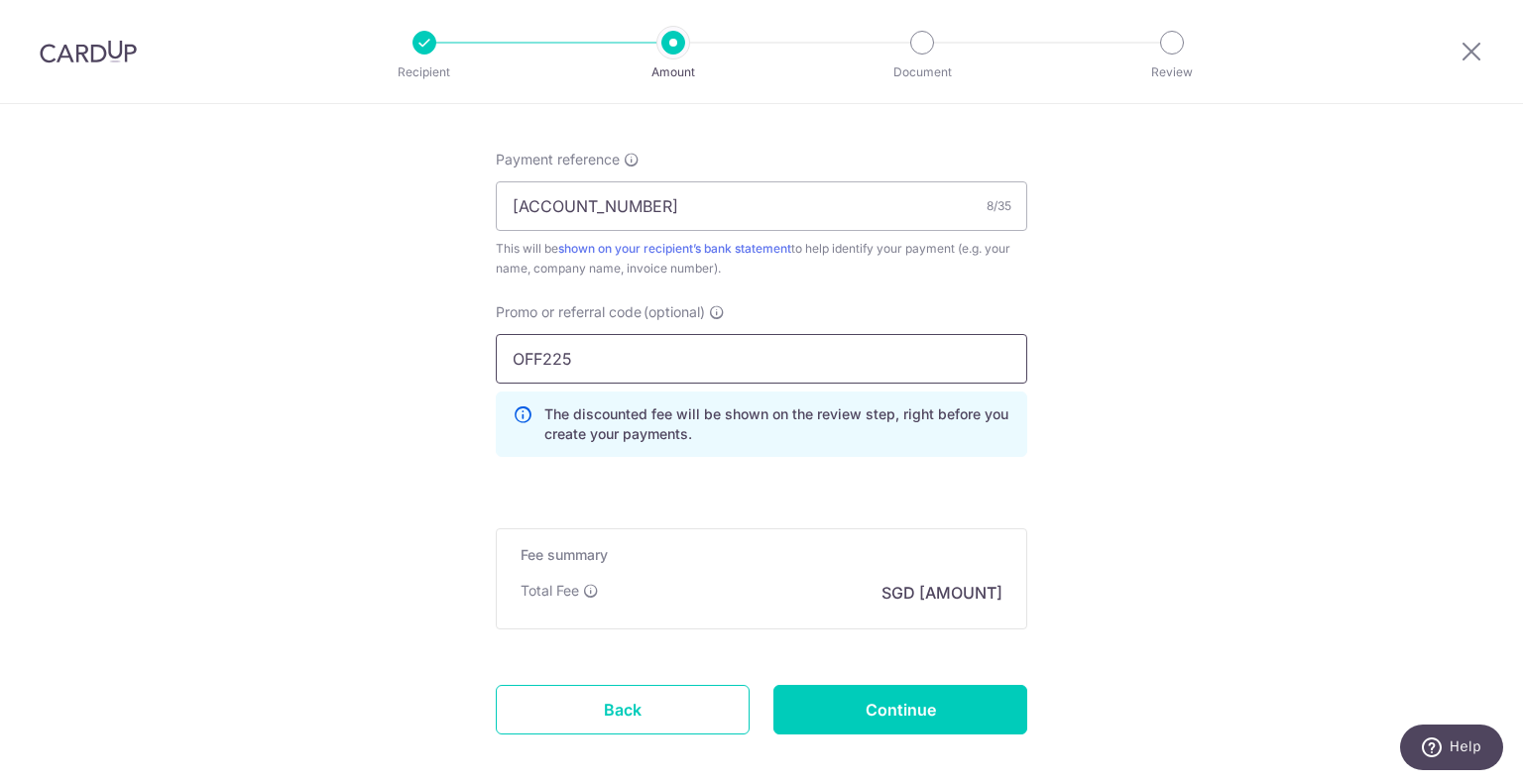 scroll, scrollTop: 1281, scrollLeft: 0, axis: vertical 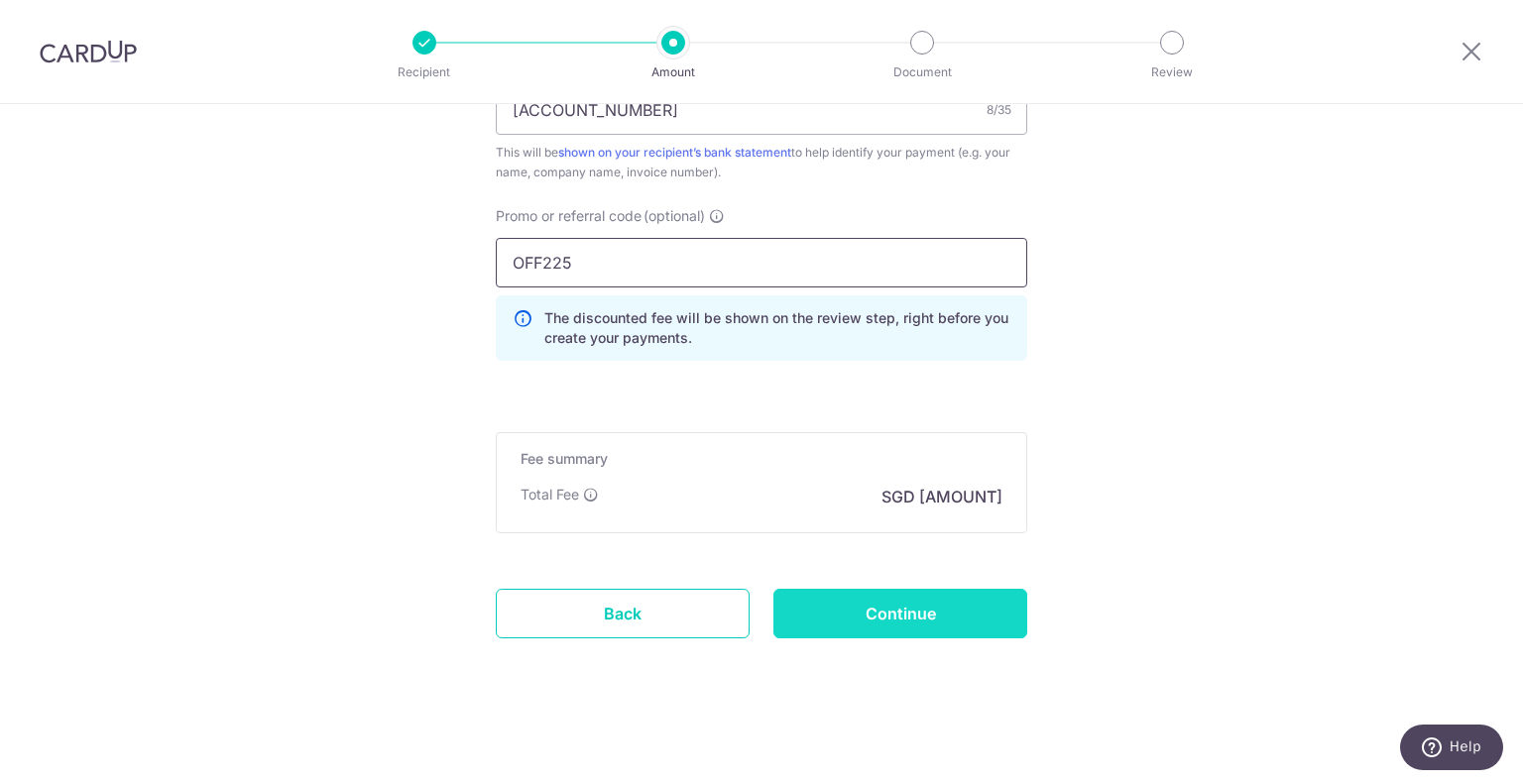 type on "OFF225" 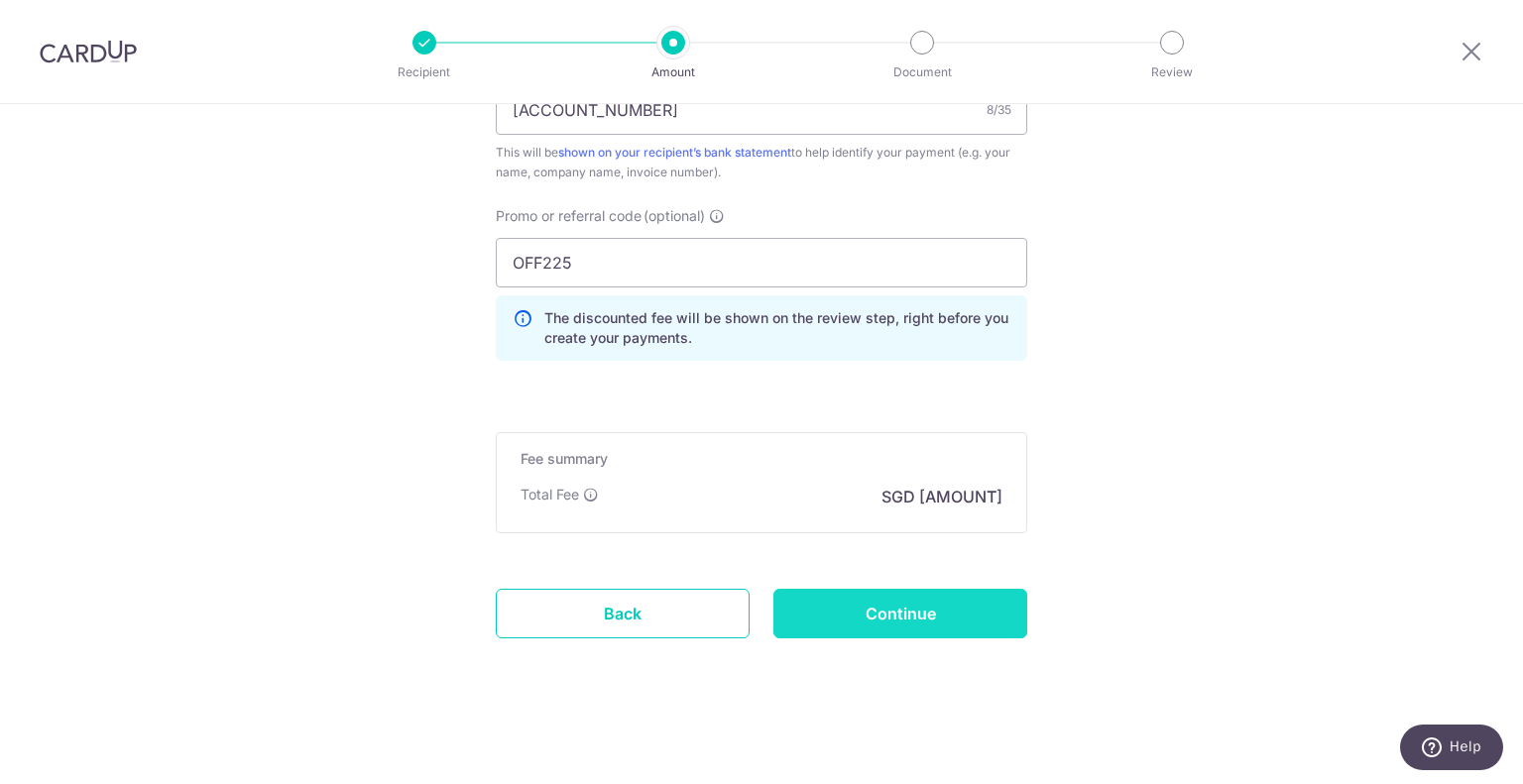 click on "Continue" at bounding box center (900, 614) 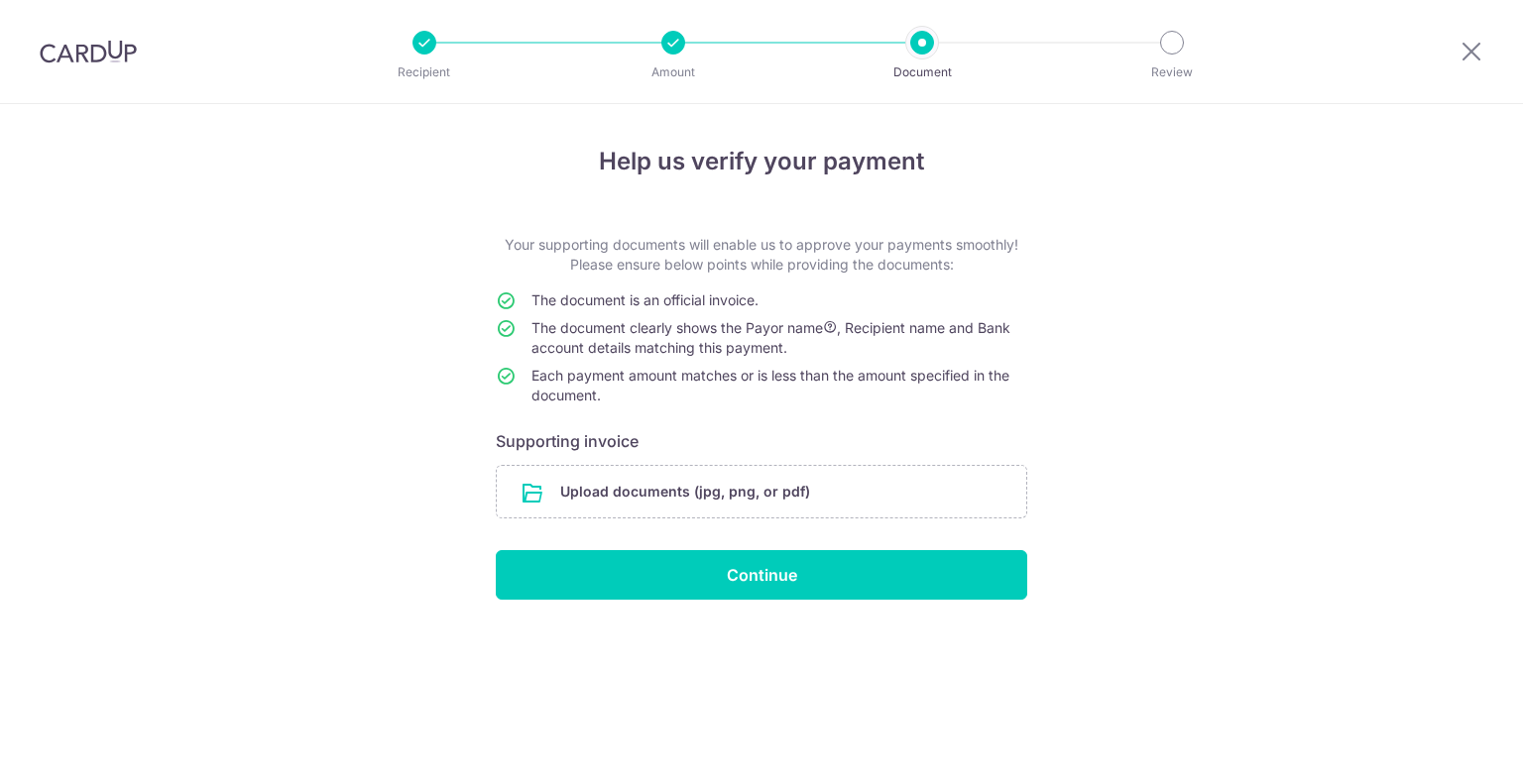 scroll, scrollTop: 0, scrollLeft: 0, axis: both 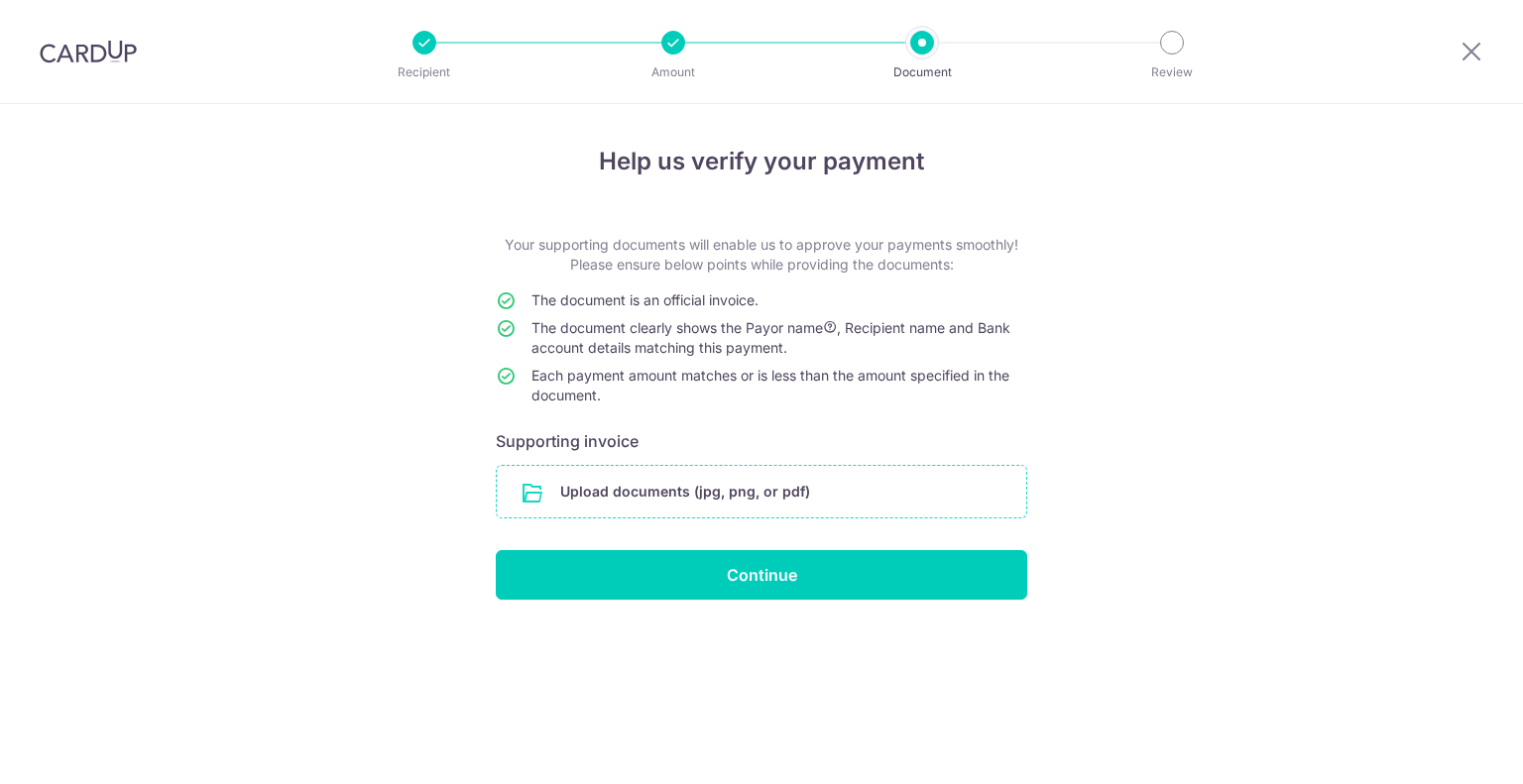 click at bounding box center [762, 492] 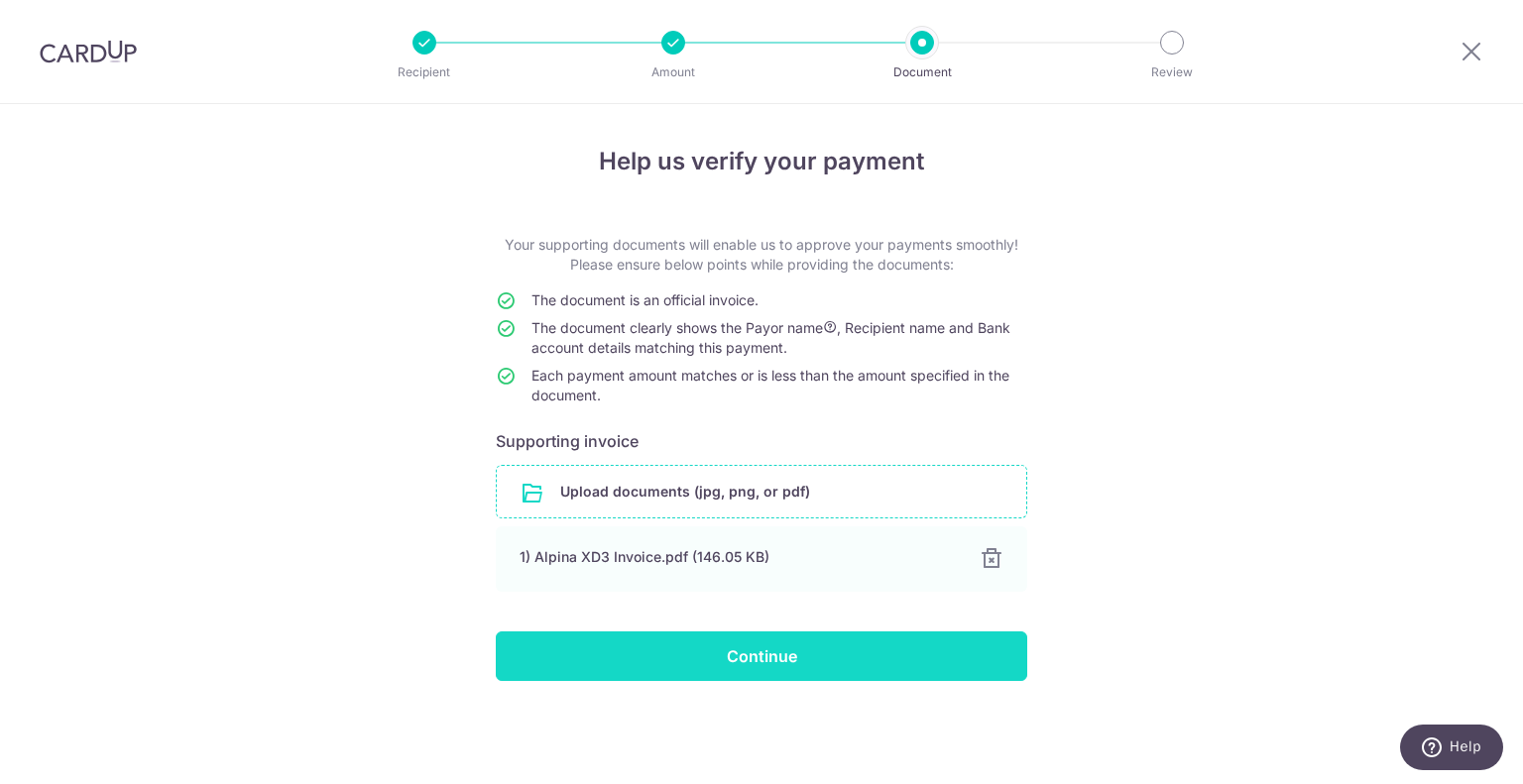 click on "Continue" at bounding box center (762, 656) 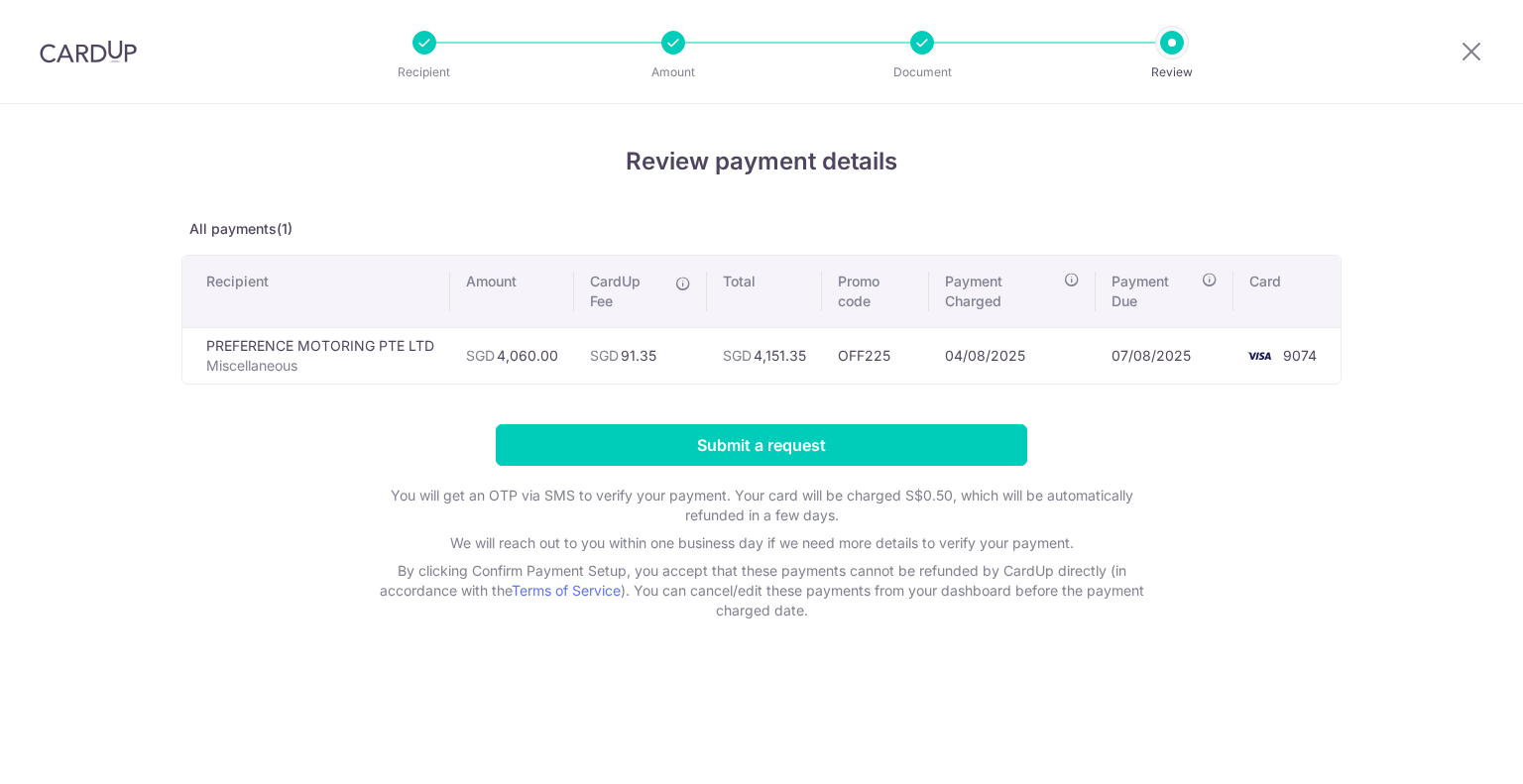 scroll, scrollTop: 0, scrollLeft: 0, axis: both 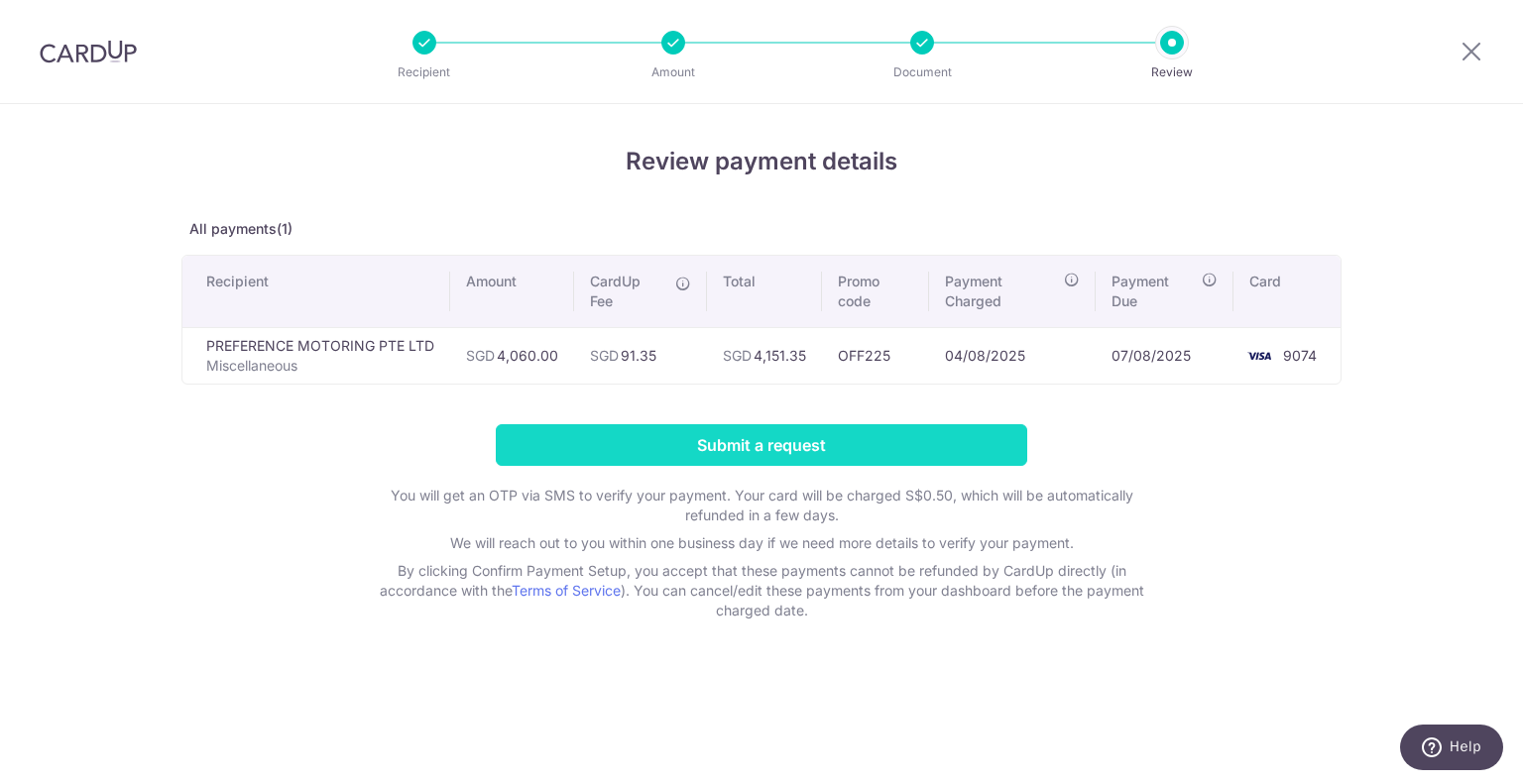 drag, startPoint x: 727, startPoint y: 440, endPoint x: 833, endPoint y: 434, distance: 106.16968 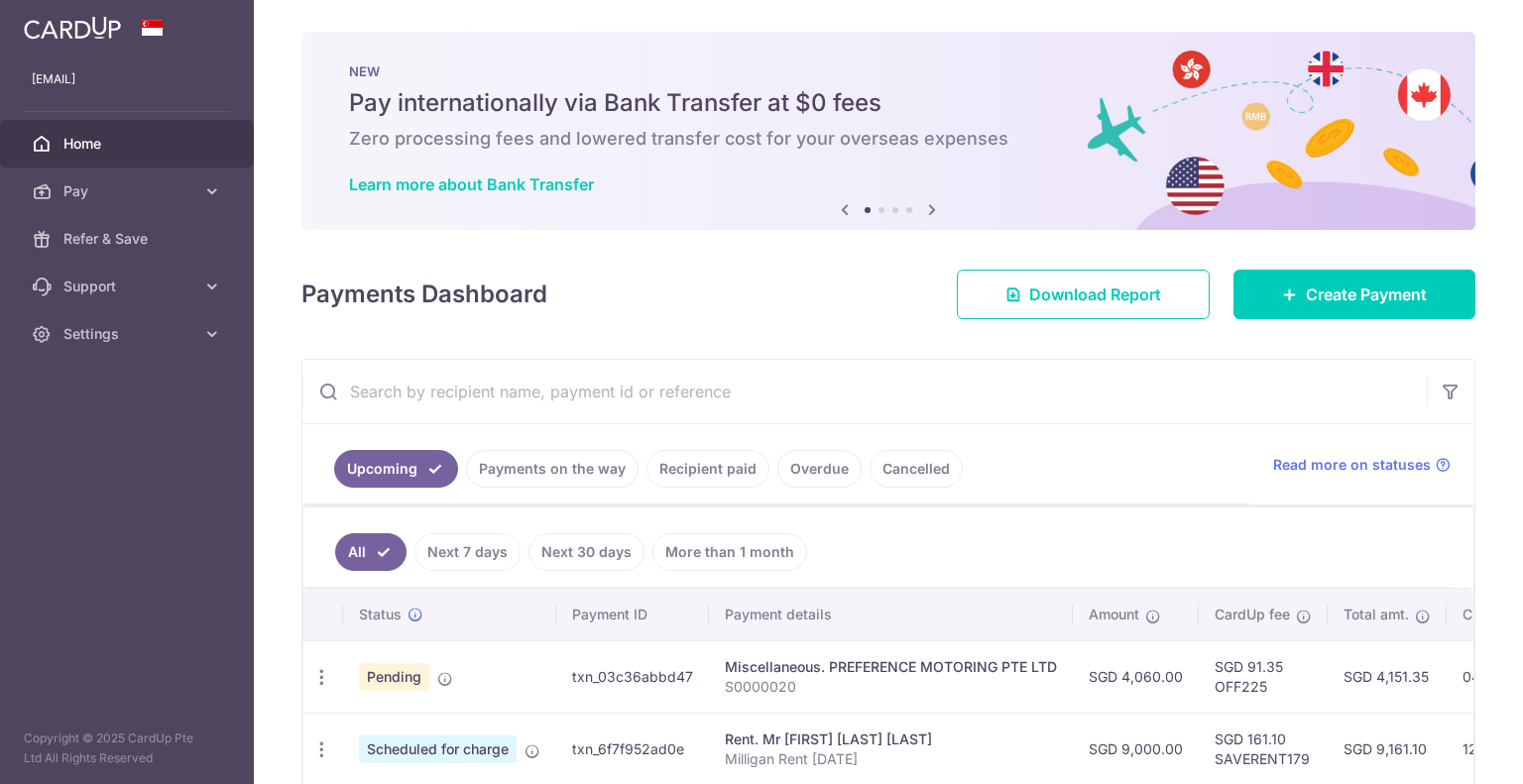 scroll, scrollTop: 0, scrollLeft: 0, axis: both 